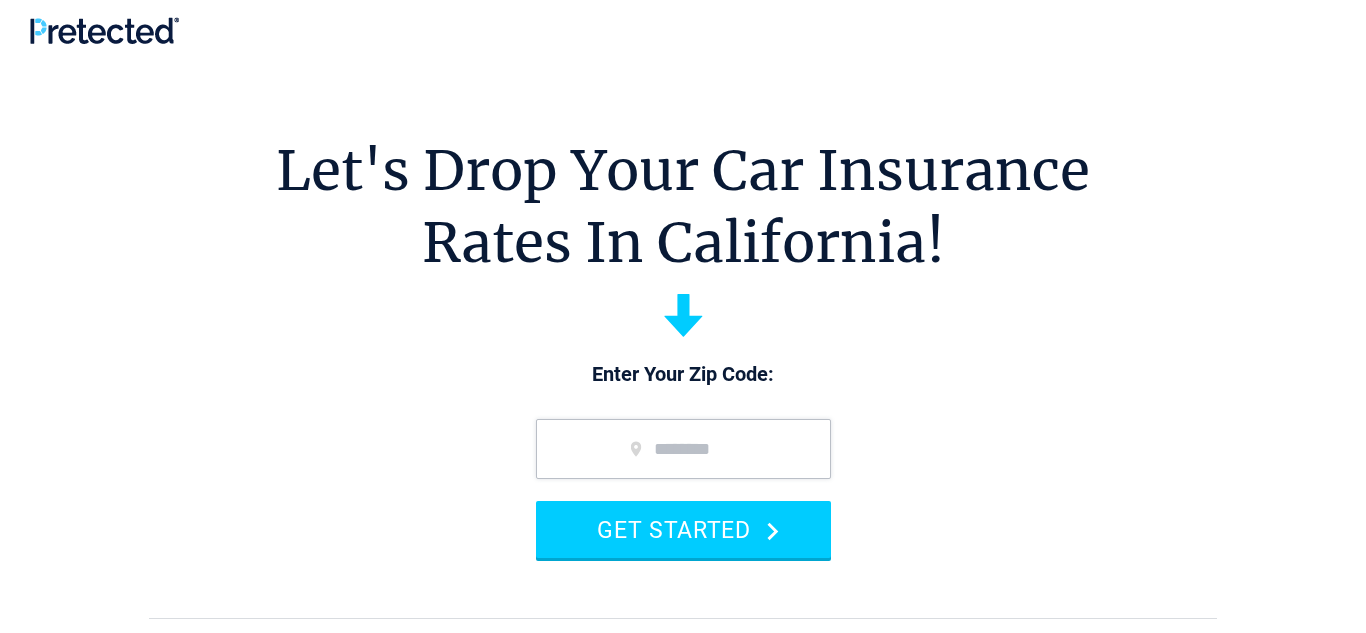 scroll, scrollTop: 0, scrollLeft: 0, axis: both 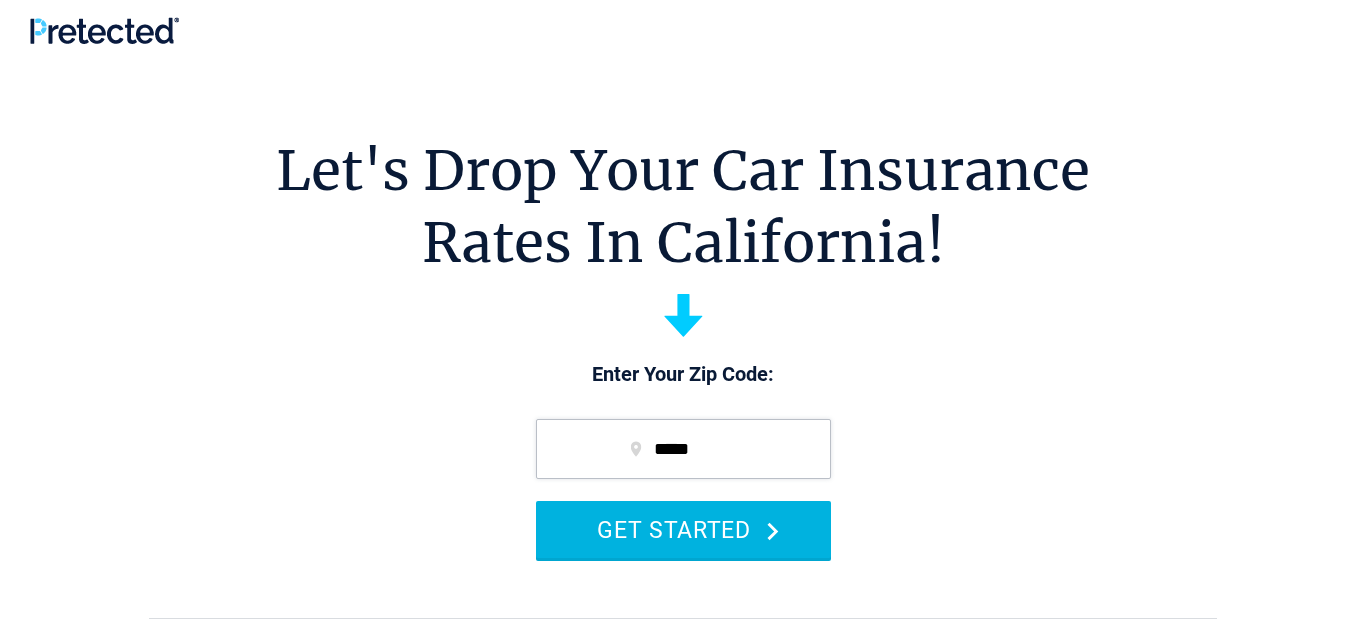 type on "*****" 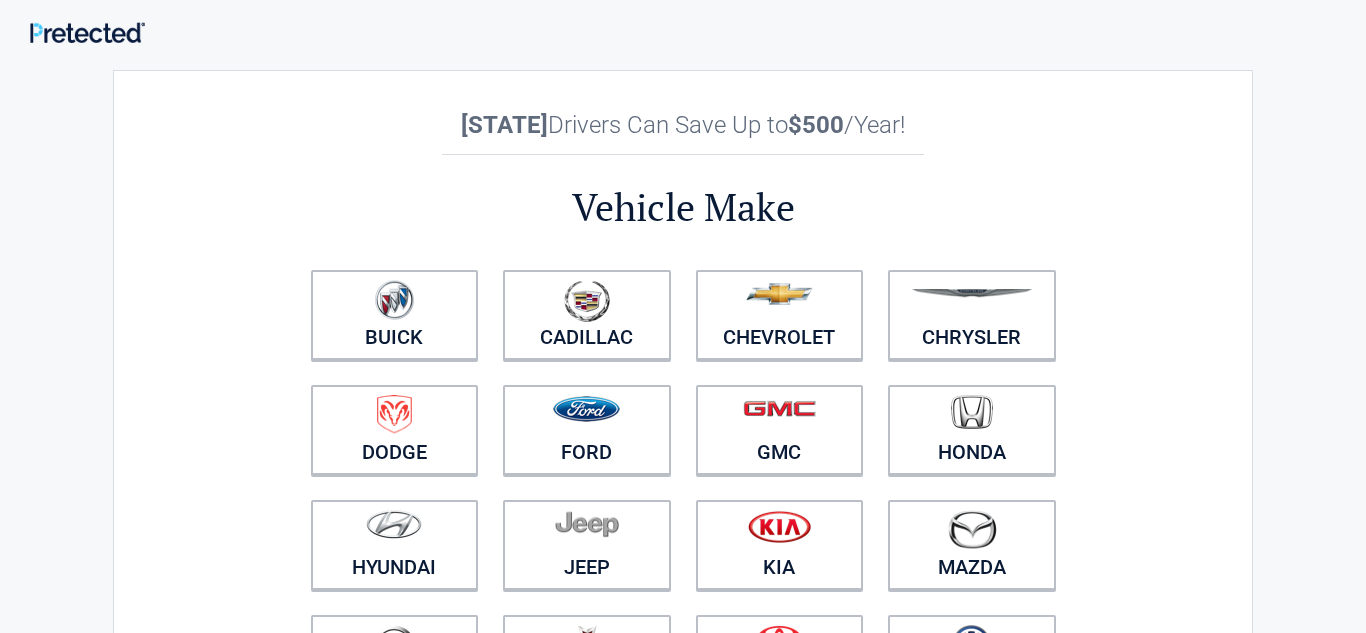 scroll, scrollTop: 0, scrollLeft: 0, axis: both 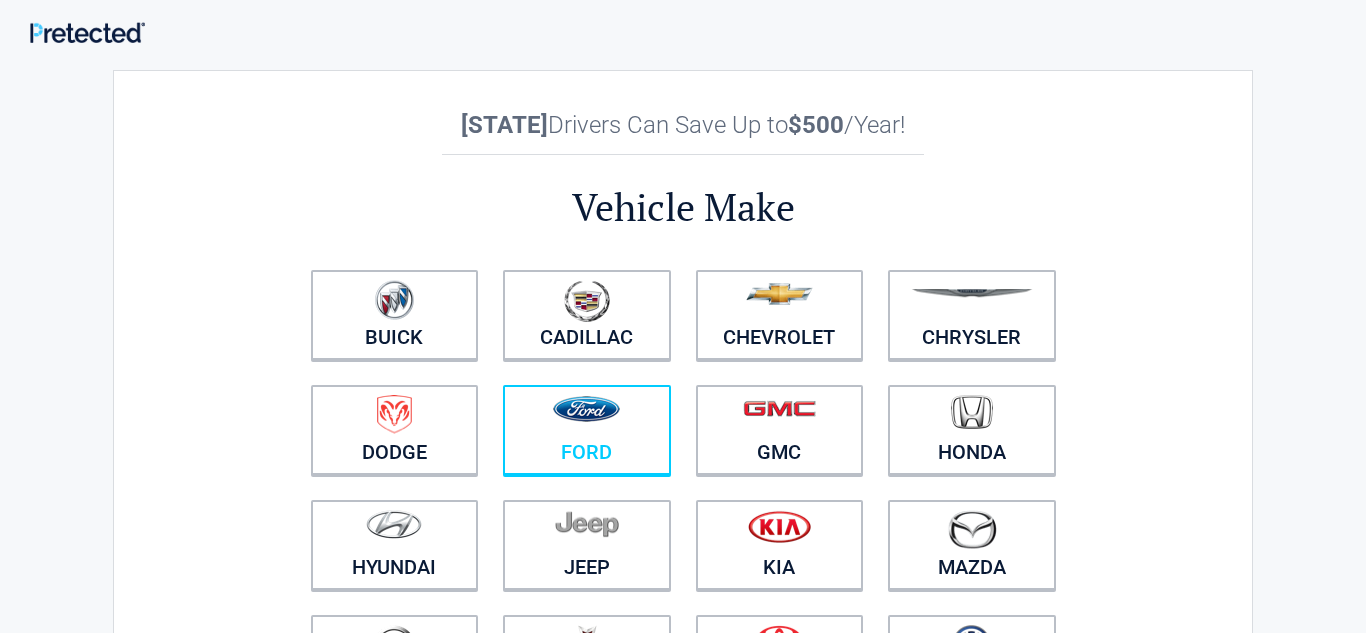 click at bounding box center (586, 409) 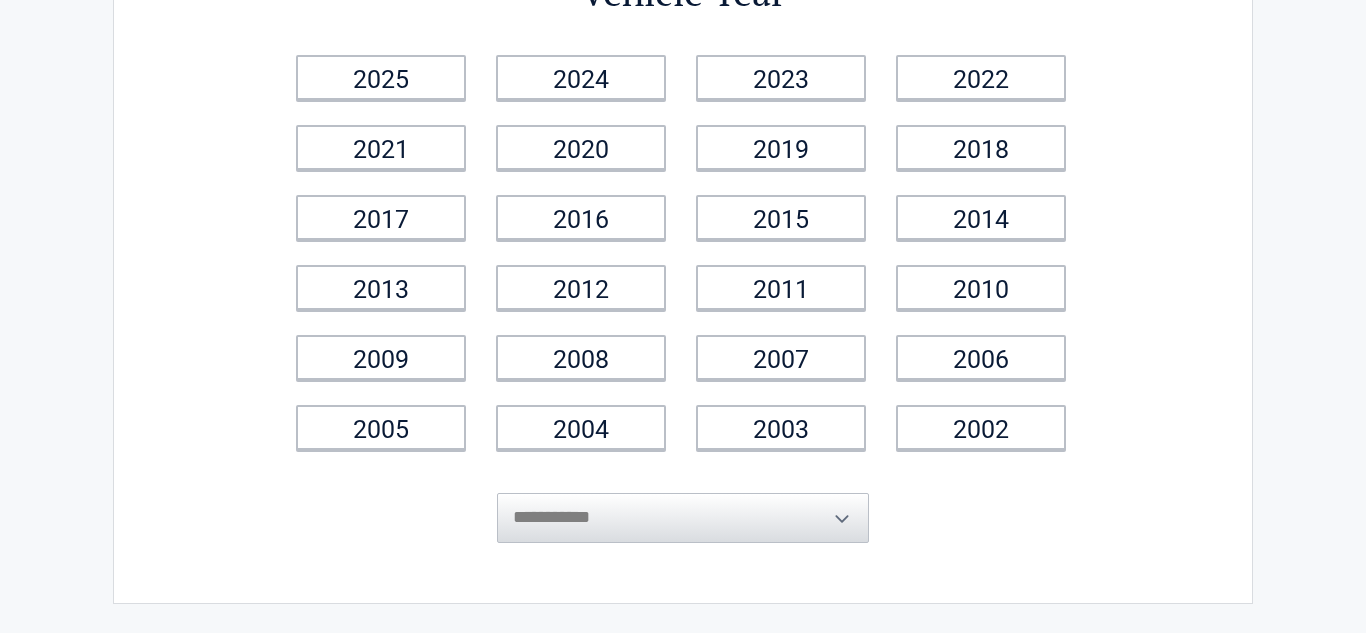 scroll, scrollTop: 199, scrollLeft: 0, axis: vertical 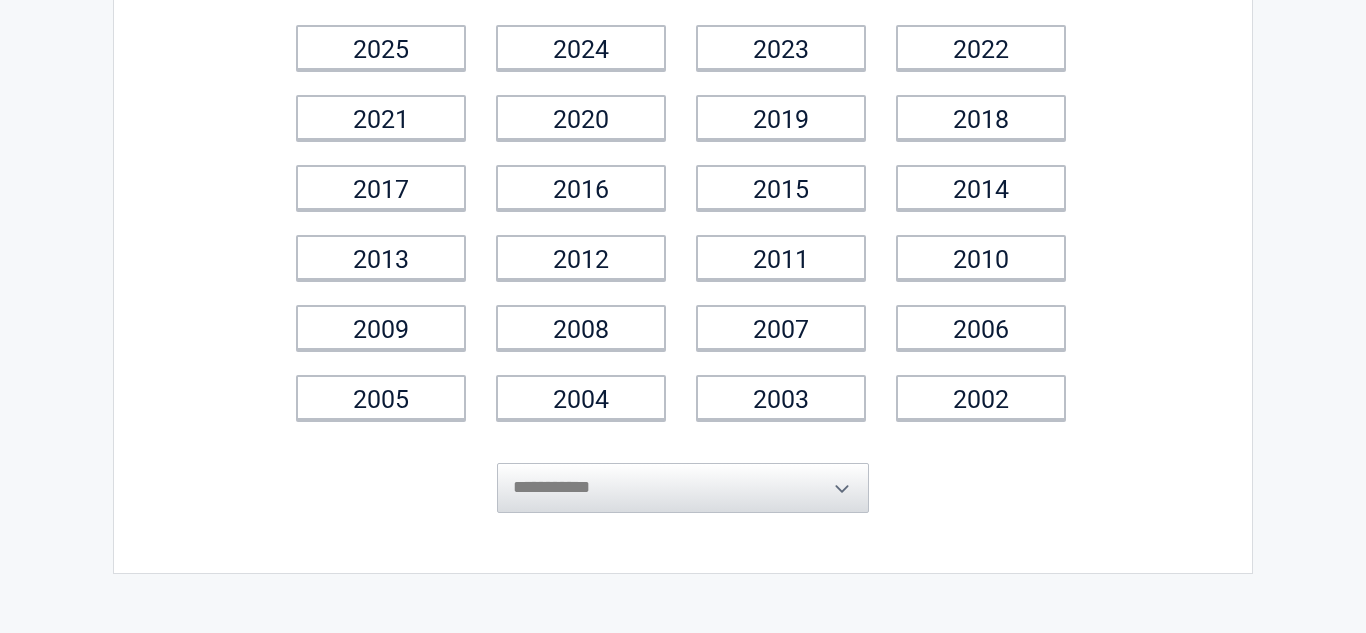 click on "**********" at bounding box center (683, 473) 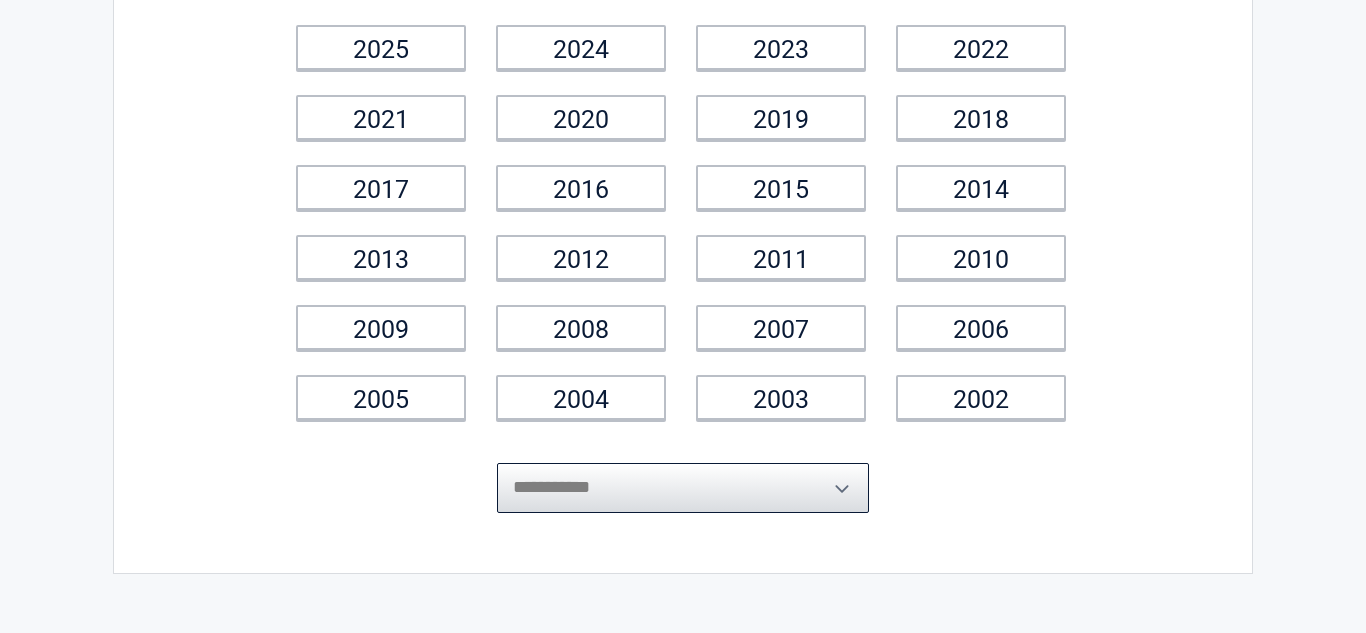 click on "**********" at bounding box center (683, 488) 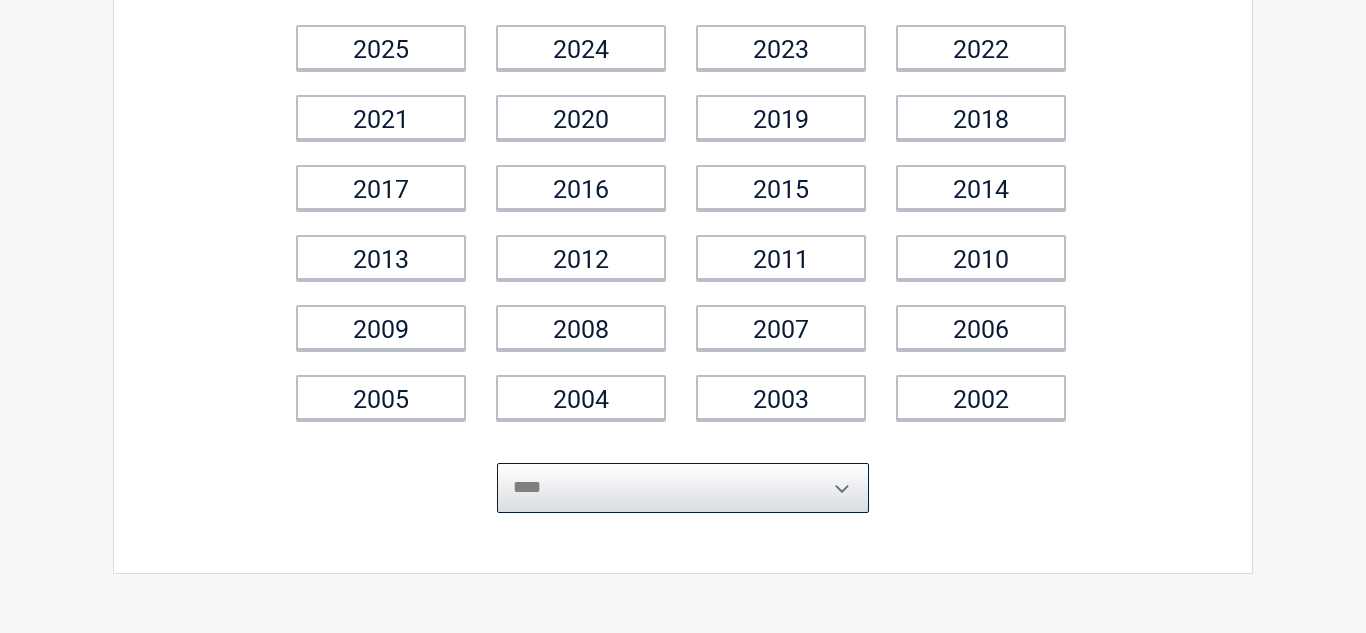 click on "**********" at bounding box center [683, 488] 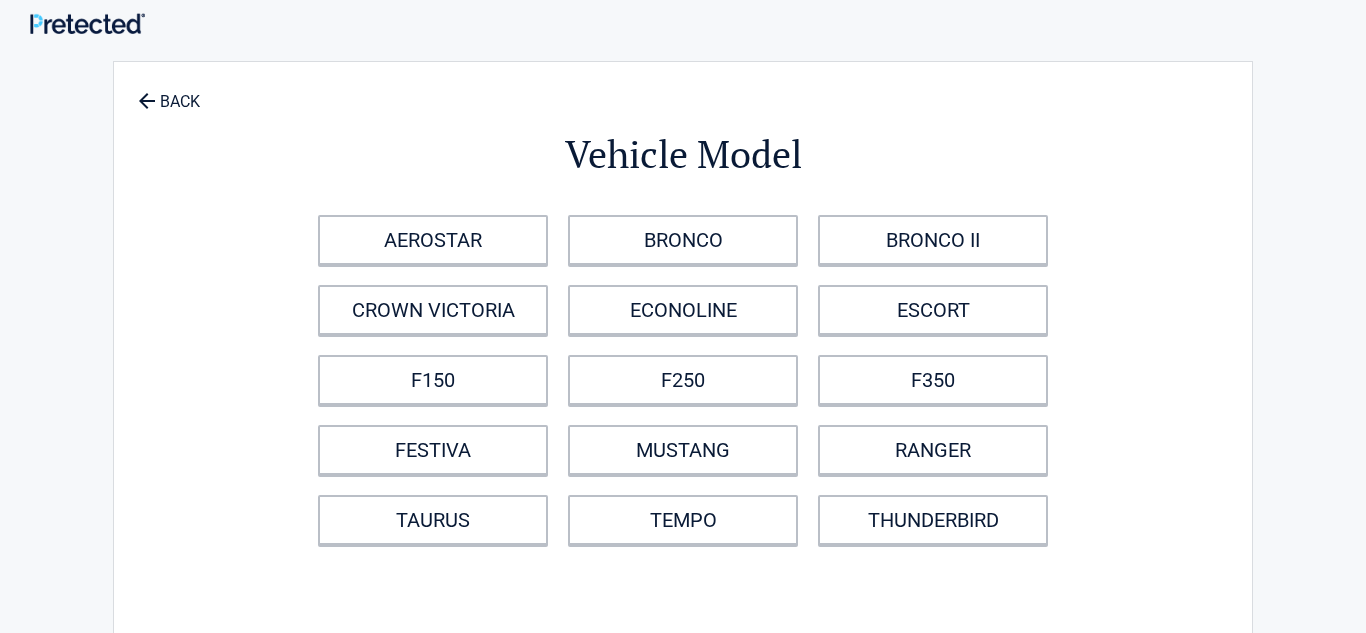 scroll, scrollTop: 0, scrollLeft: 0, axis: both 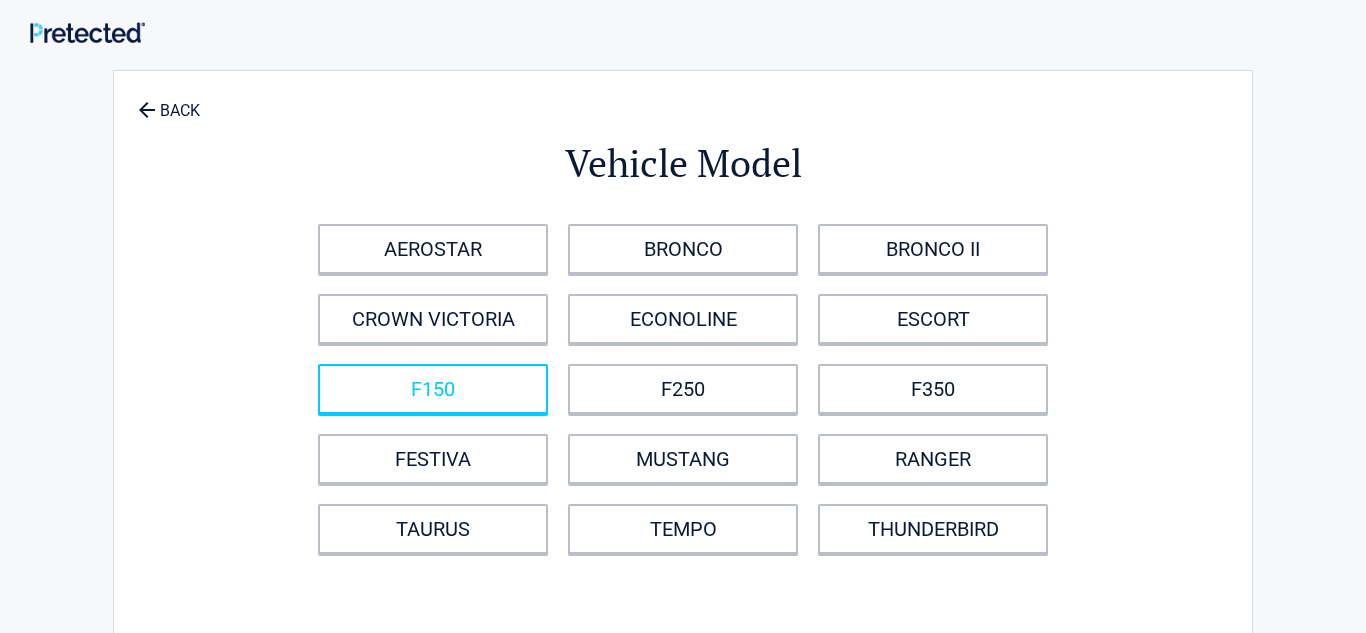 click on "F150" at bounding box center (433, 389) 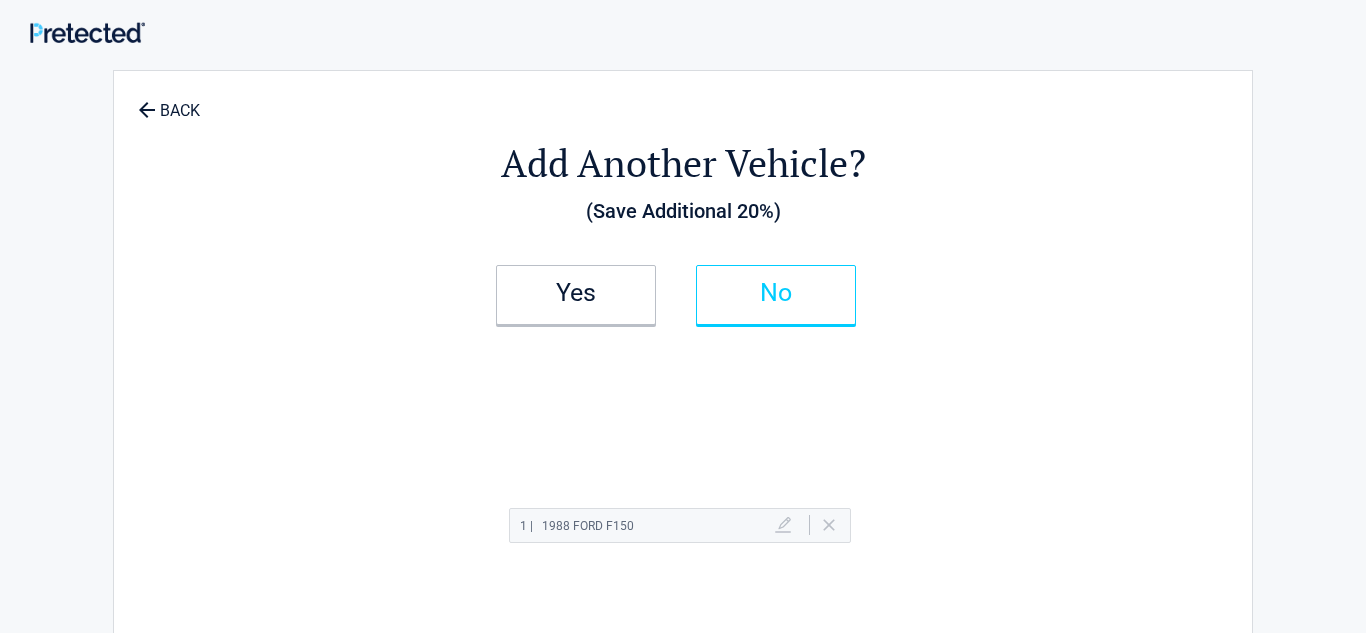 click on "No" at bounding box center (776, 293) 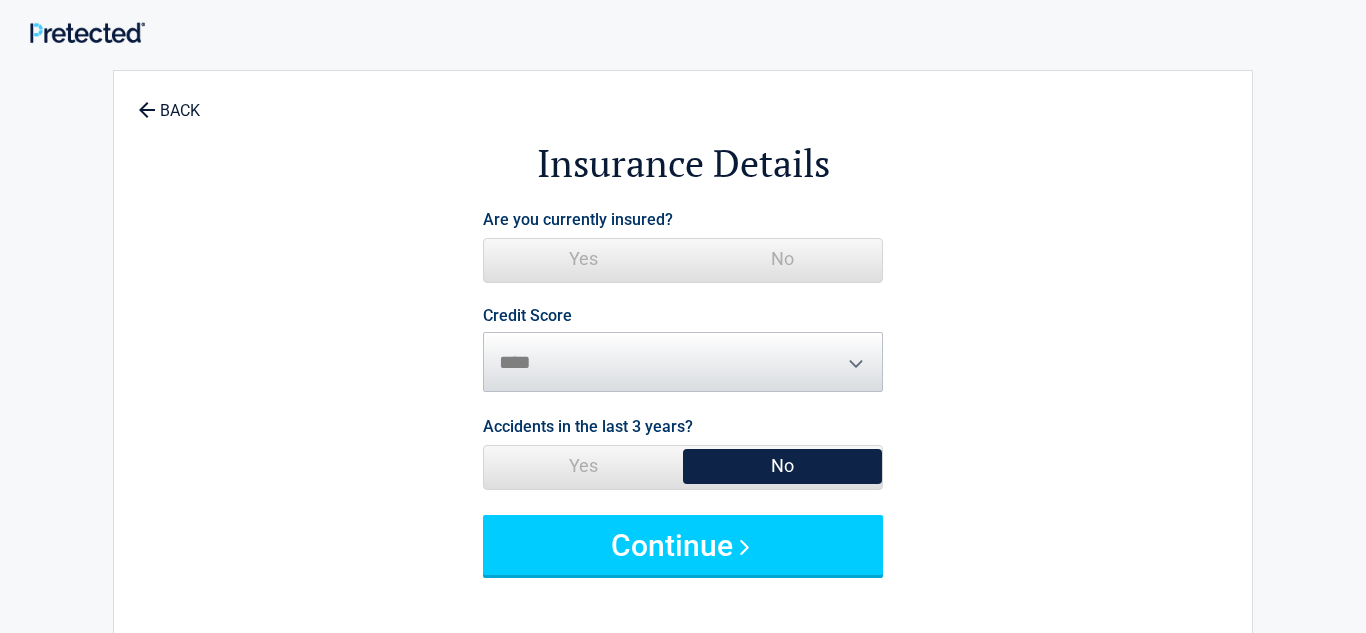 click on "Yes" at bounding box center (583, 259) 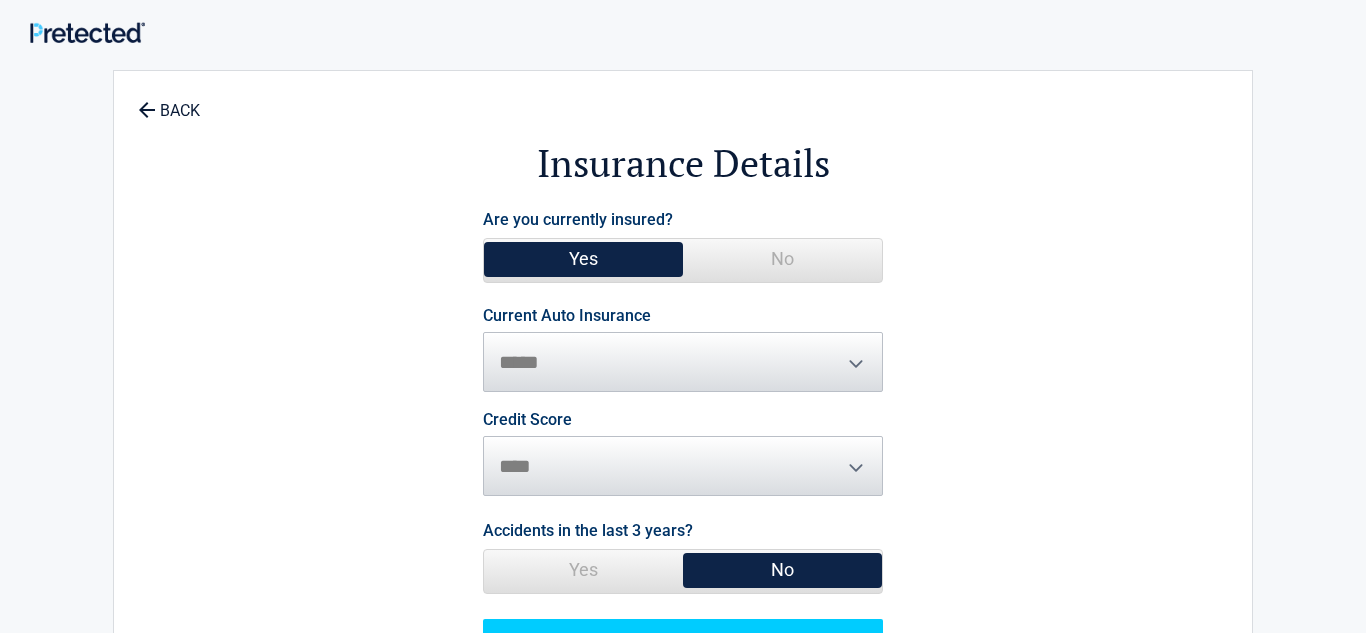 click on "Credit Score
*********
****
*******
****" at bounding box center (683, 454) 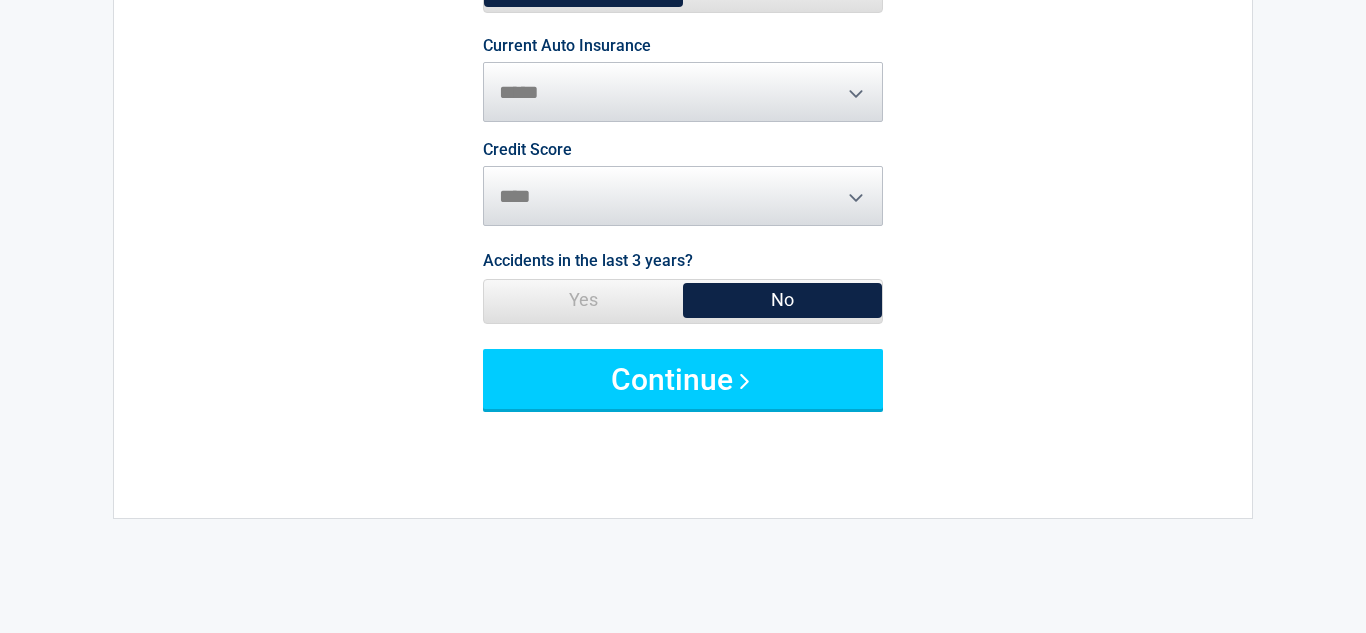 scroll, scrollTop: 280, scrollLeft: 0, axis: vertical 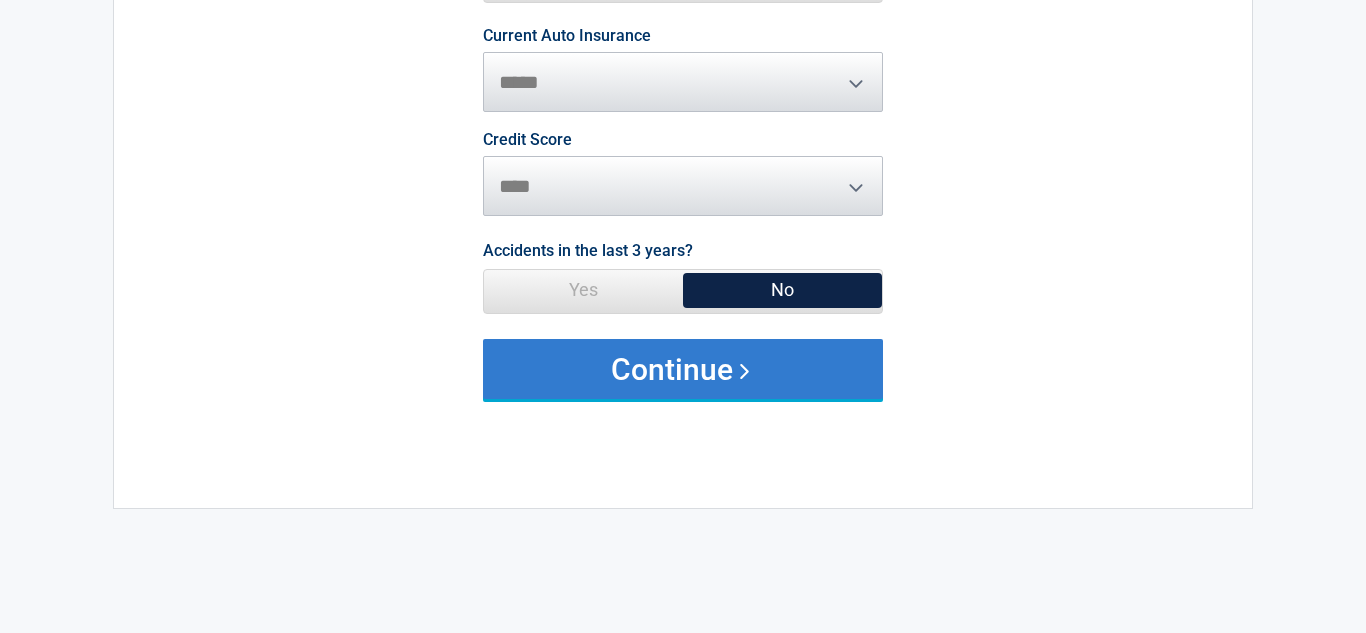 click on "Continue" at bounding box center [683, 369] 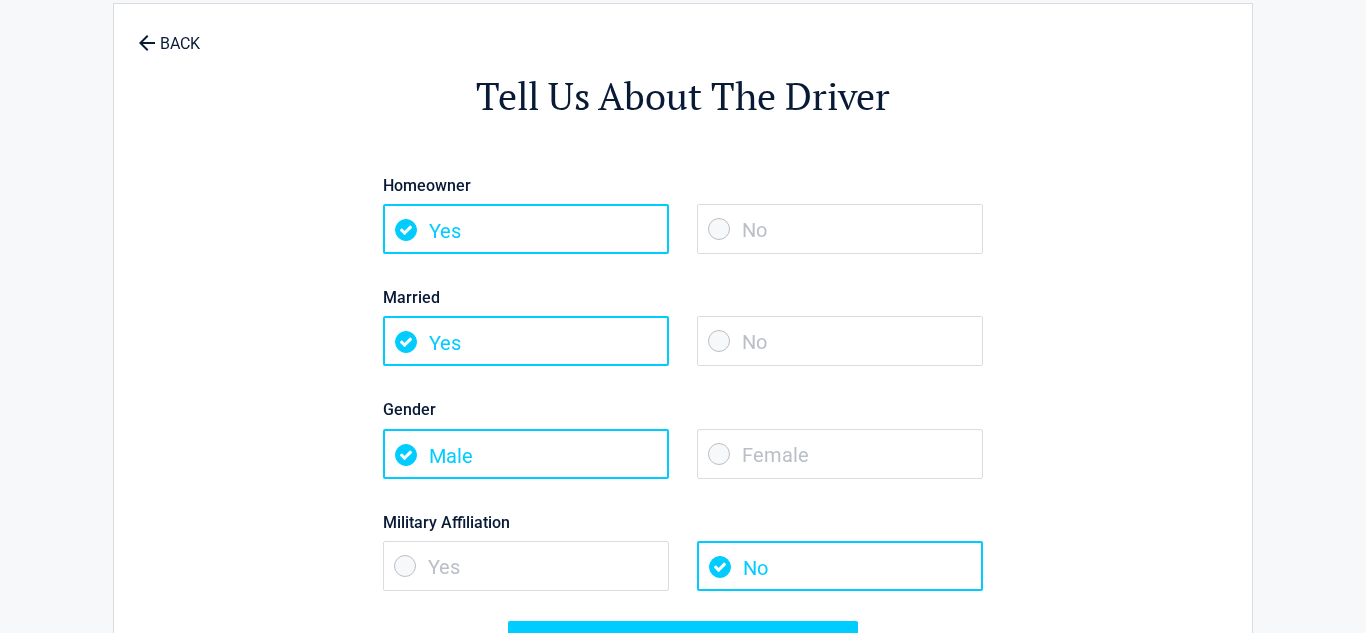 scroll, scrollTop: 0, scrollLeft: 0, axis: both 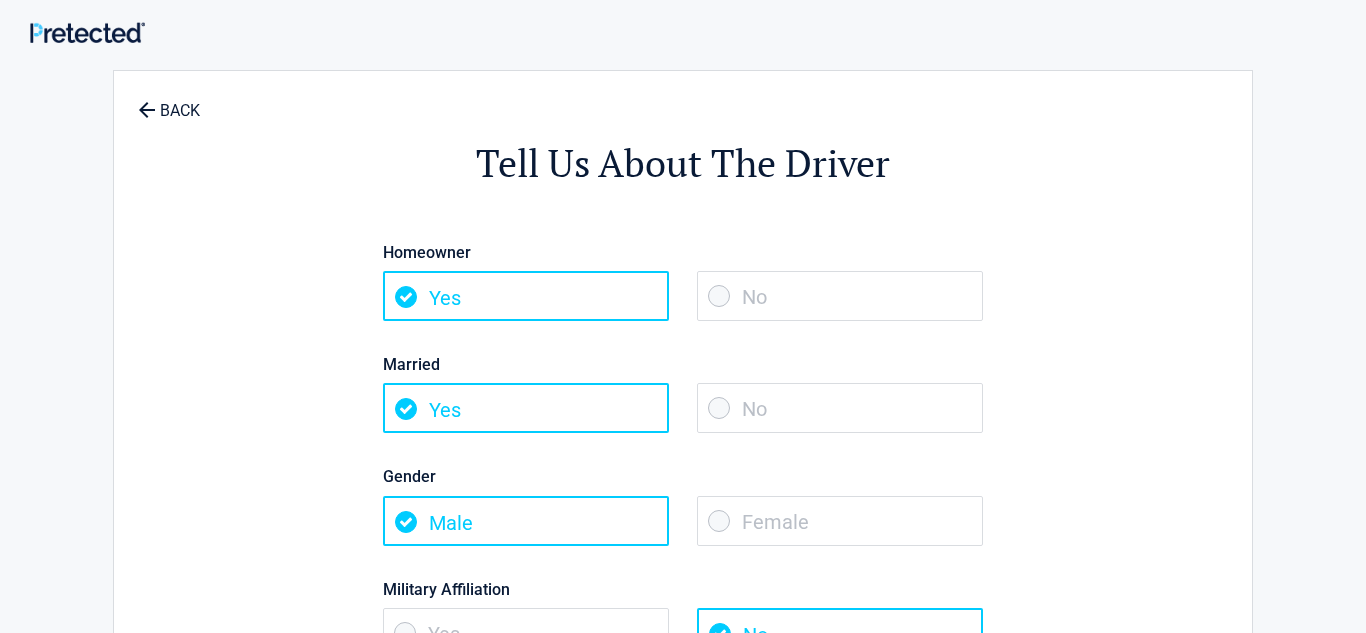 click on "No" at bounding box center (840, 296) 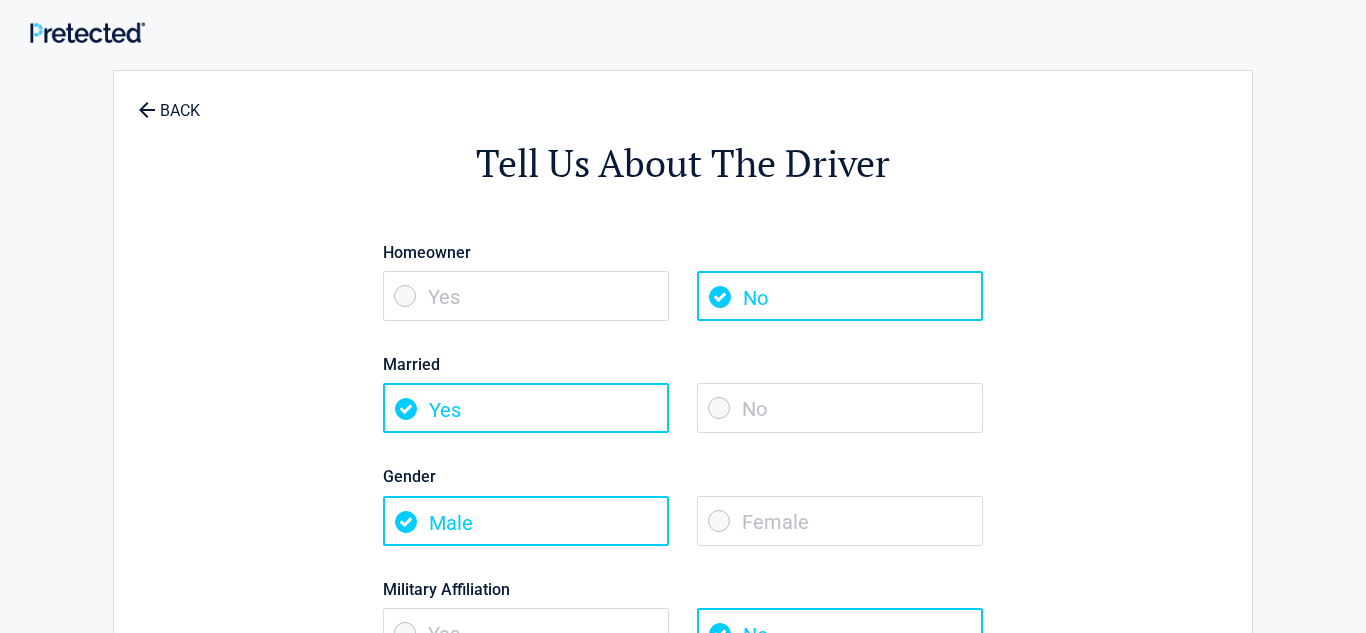 click on "No" at bounding box center (840, 408) 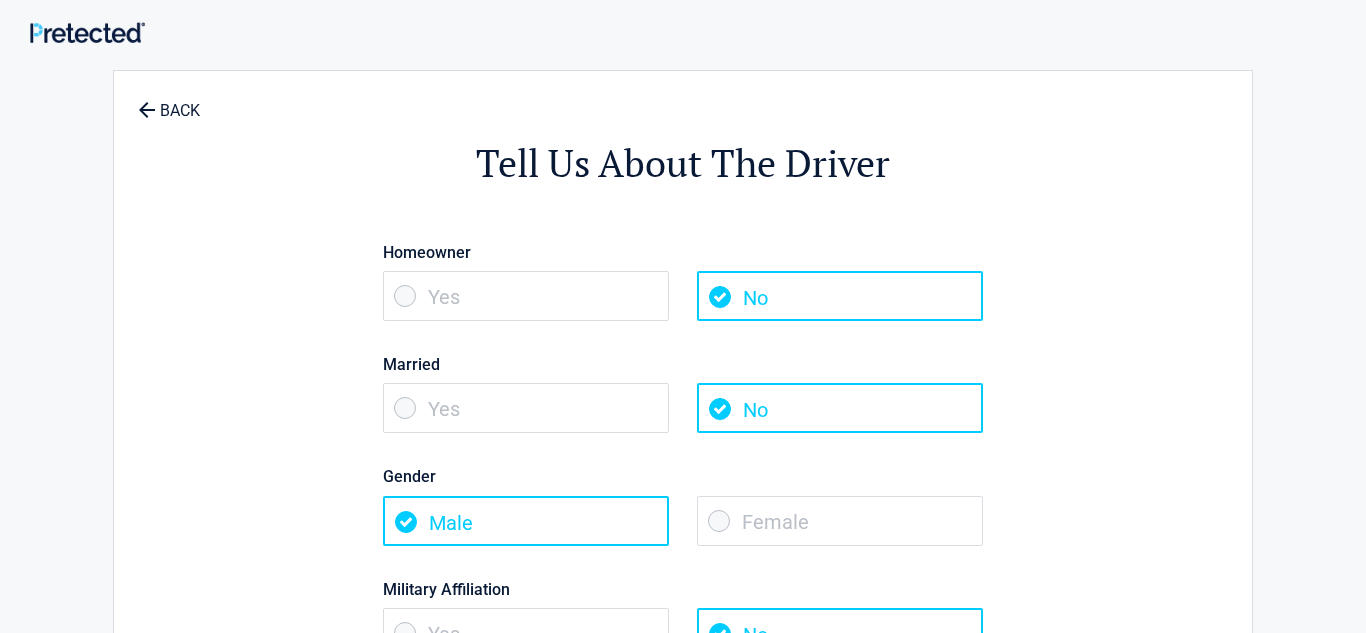 click on "Male" at bounding box center (526, 521) 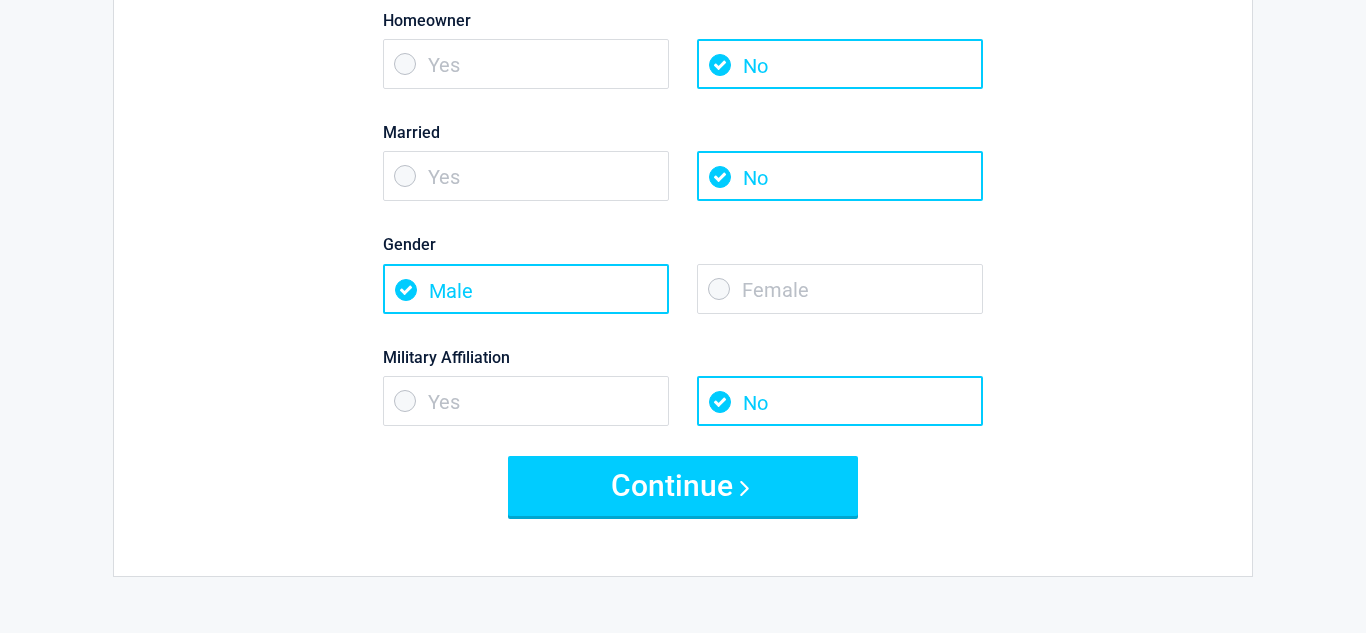 scroll, scrollTop: 280, scrollLeft: 0, axis: vertical 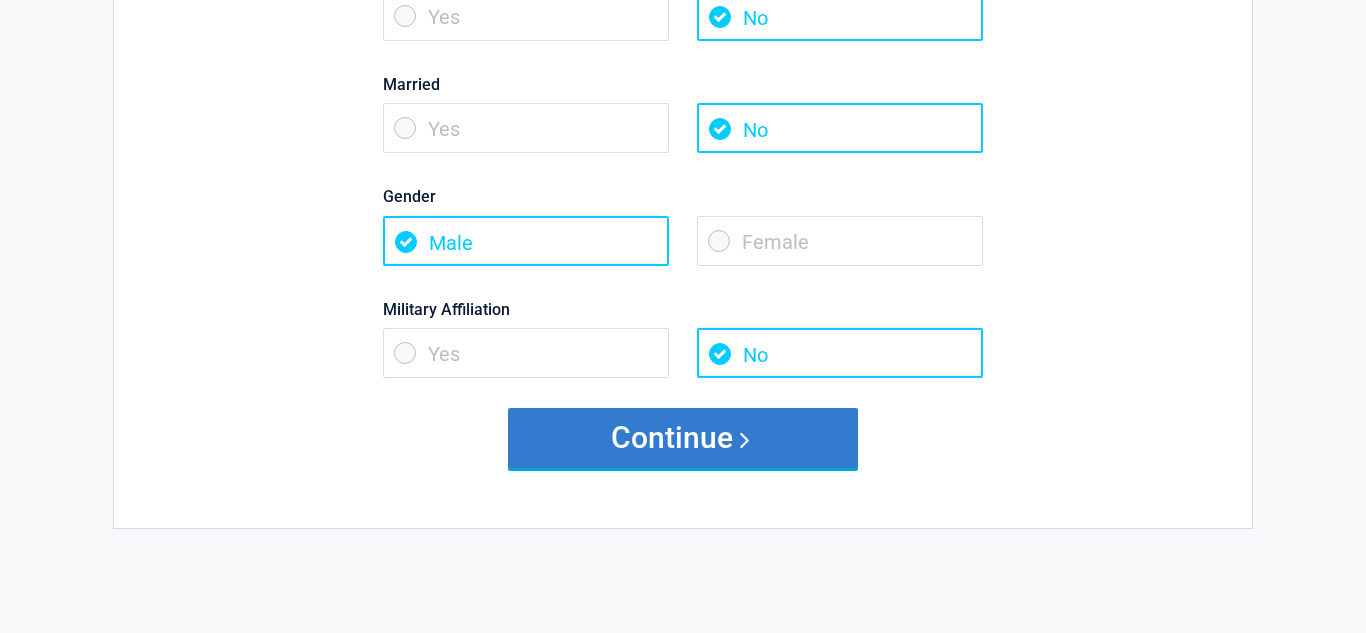 click on "Continue" at bounding box center (683, 438) 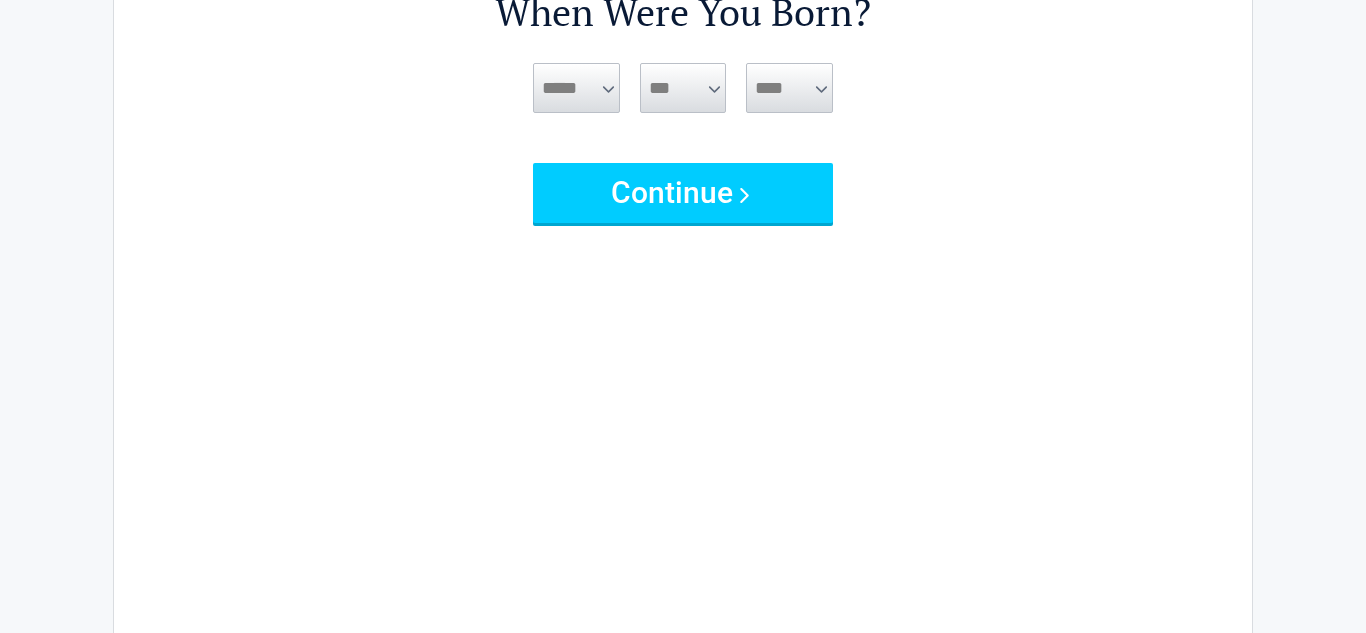 scroll, scrollTop: 0, scrollLeft: 0, axis: both 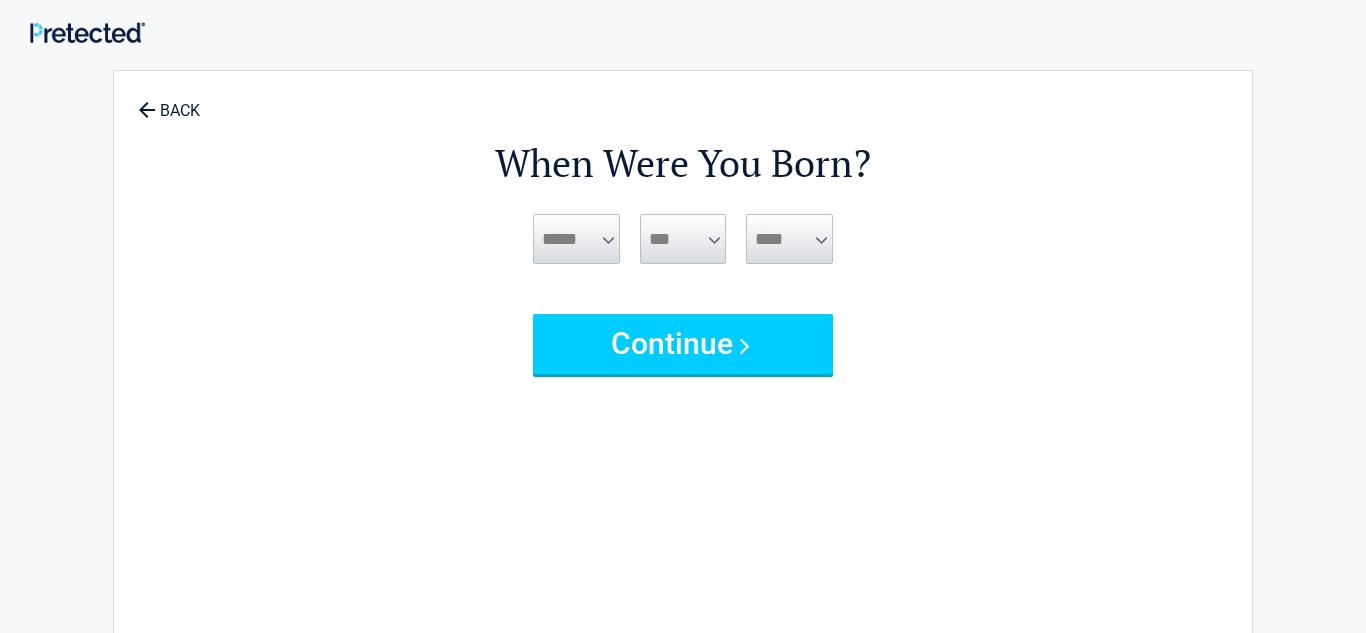 click on "*****
***
***
***
***
***
***
***
***
***
***
***
***" at bounding box center [576, 239] 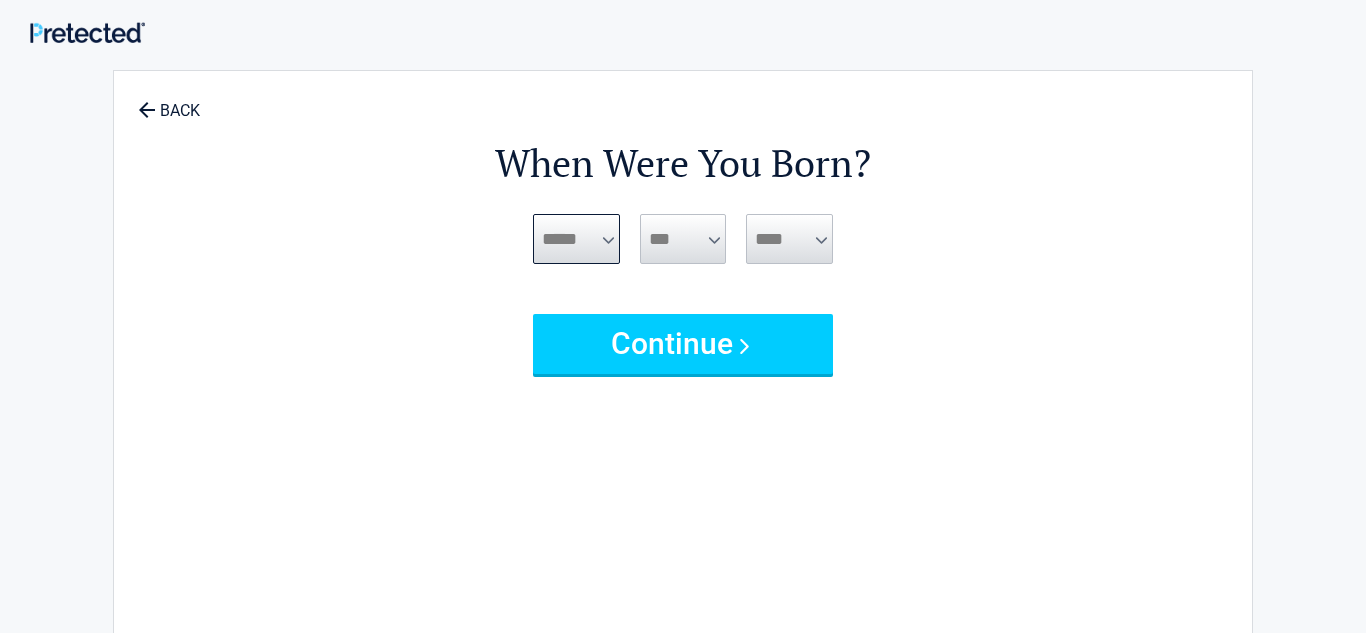 click on "*****
***
***
***
***
***
***
***
***
***
***
***
***" at bounding box center (576, 239) 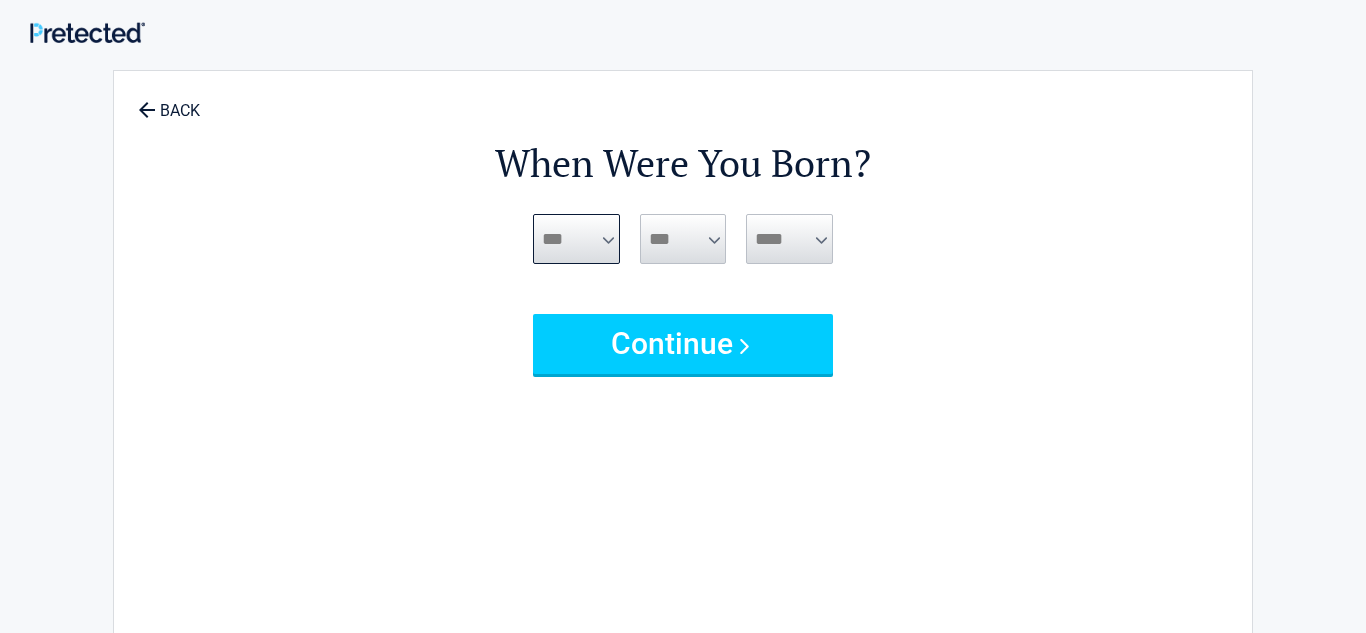 click on "*****
***
***
***
***
***
***
***
***
***
***
***
***" at bounding box center [576, 239] 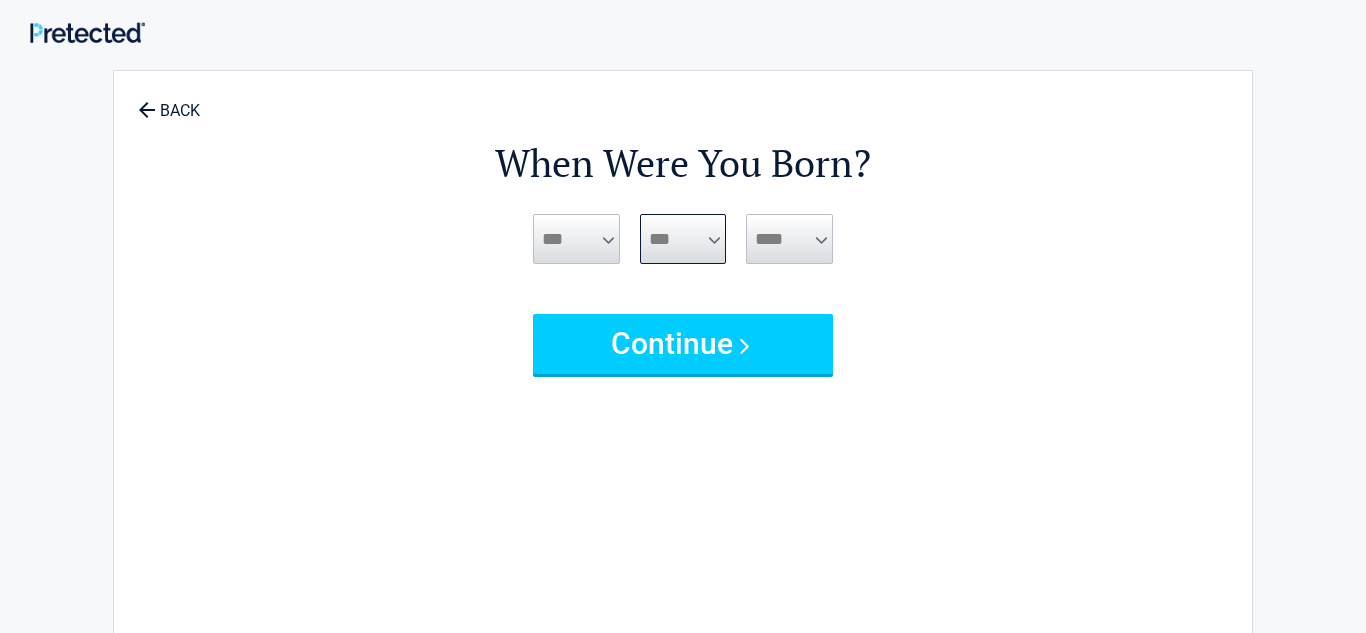 click on "*** * * * * * * * * * ** ** ** ** ** ** ** ** ** ** ** ** ** ** ** ** ** ** ** ** **" at bounding box center [683, 239] 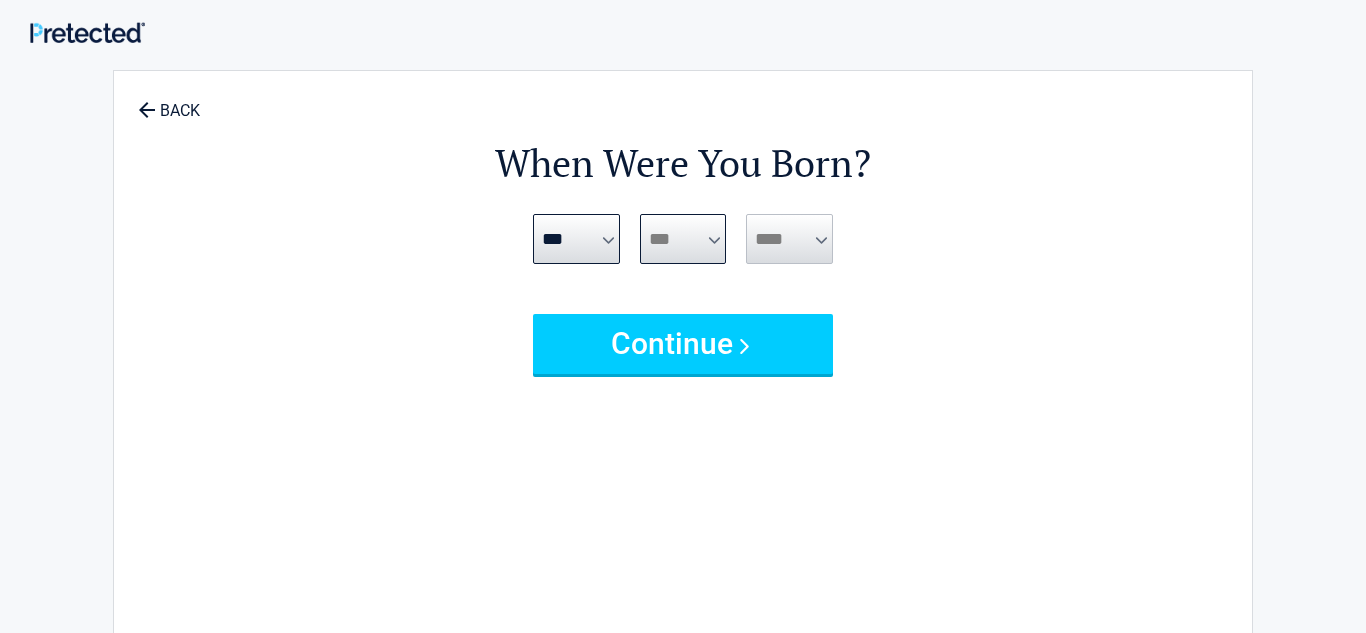 select on "**" 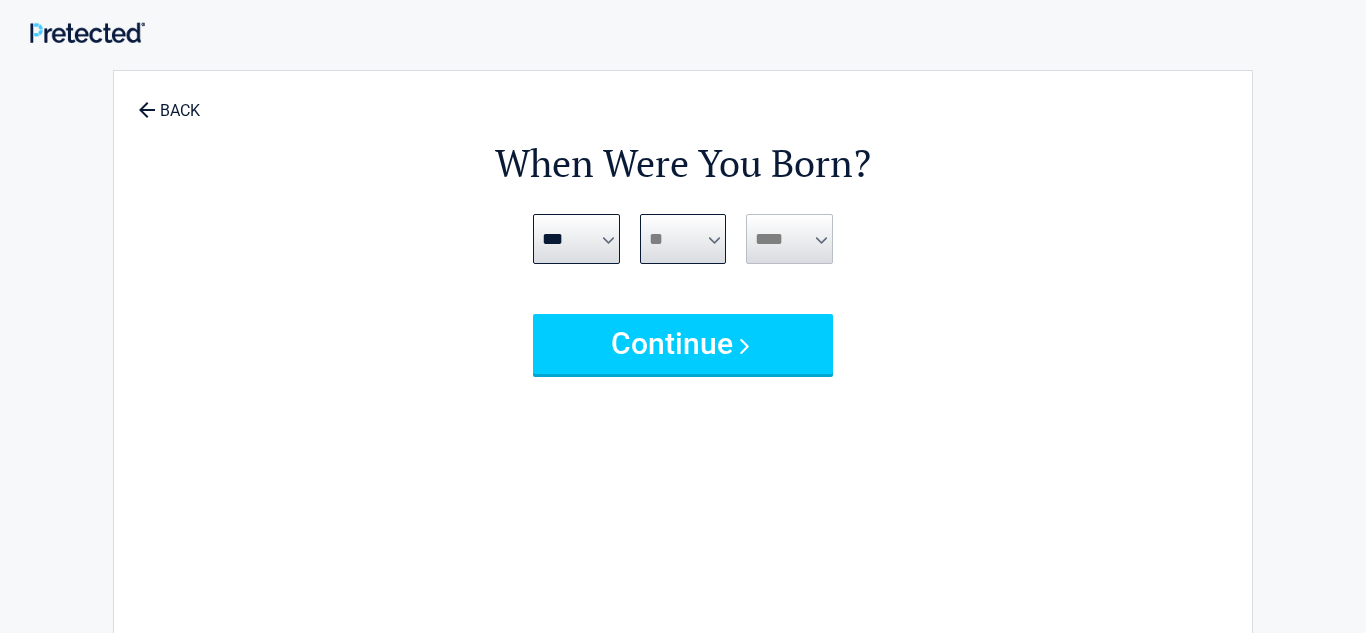 click on "*** * * * * * * * * * ** ** ** ** ** ** ** ** ** ** ** ** ** ** ** ** ** ** ** ** **" at bounding box center [683, 239] 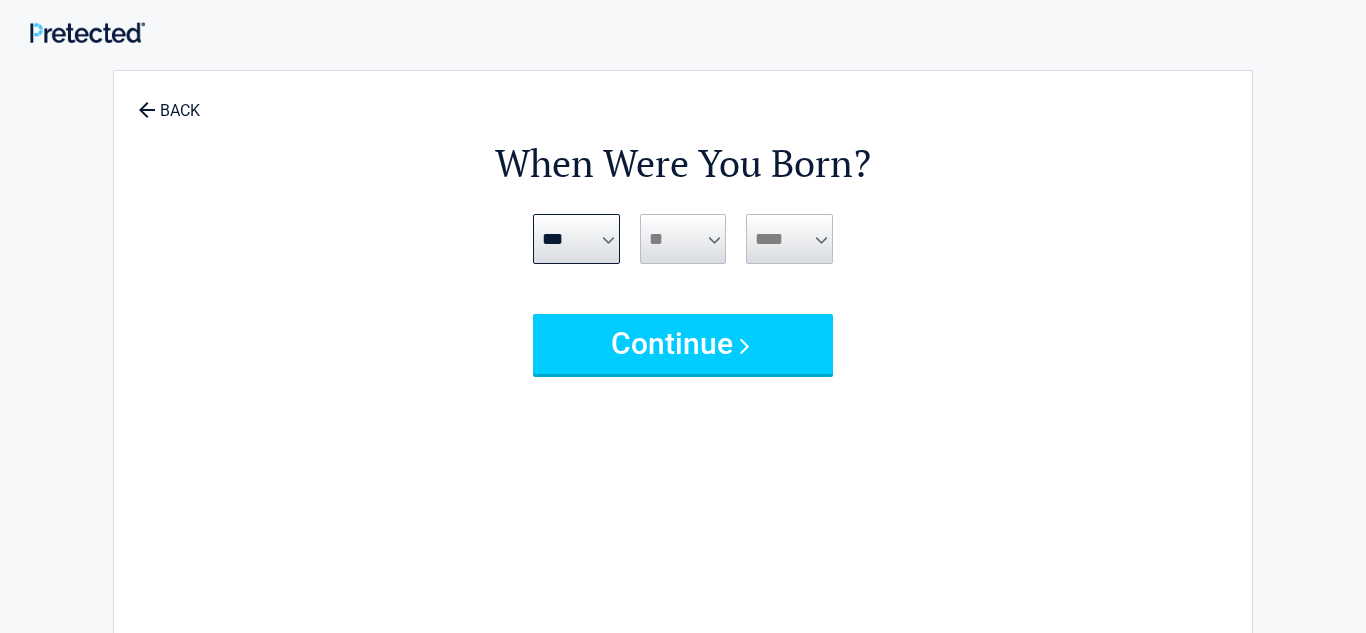 click on "****
****
****
****
****
****
****
****
****
****
****
****
****
****
****
****
****
****
****
****
****
****
****
****
****
****
****
****
****
****
****
****
****
****
****
****
****
****
****
****
****
****
****
****
****
****
****
****
****
****
****
****
****
****
****
****
****
****
****
****
****
****
**** ****" at bounding box center [789, 239] 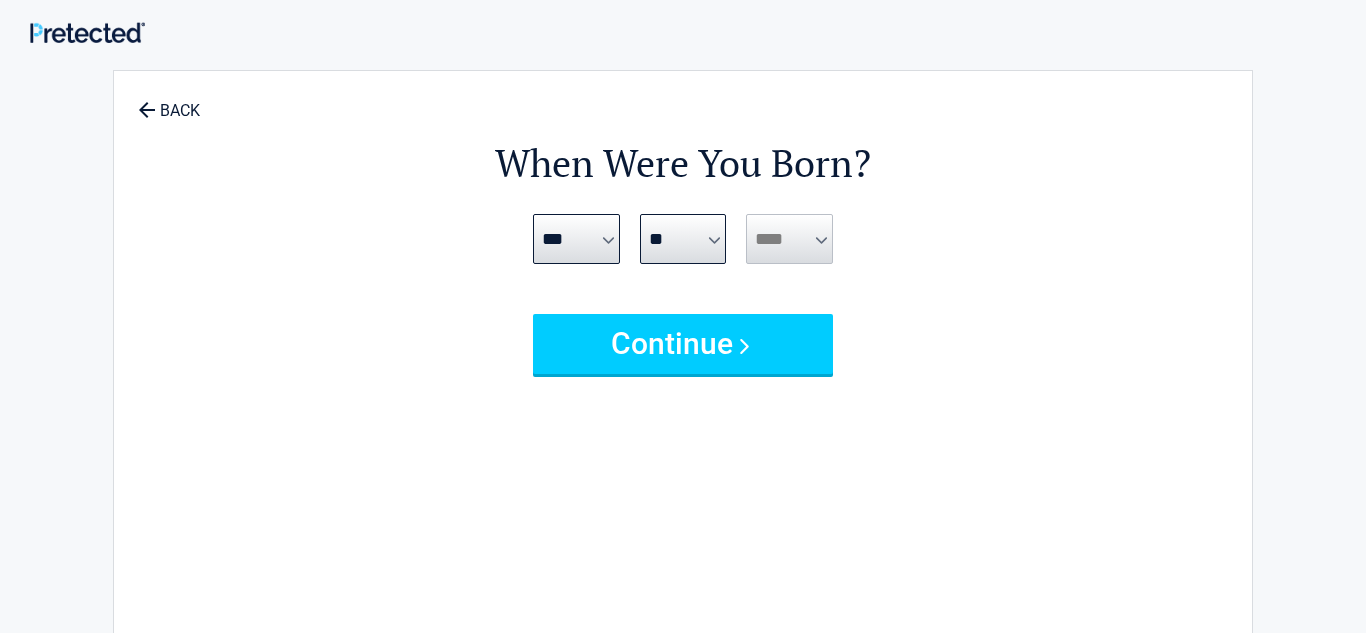 click on "****
****
****
****
****
****
****
****
****
****
****
****
****
****
****
****
****
****
****
****
****
****
****
****
****
****
****
****
****
****
****
****
****
****
****
****
****
****
****
****
****
****
****
****
****
****
****
****
****
****
****
****
****
****
****
****
****
****
****
****
****
****
**** ****" at bounding box center (789, 239) 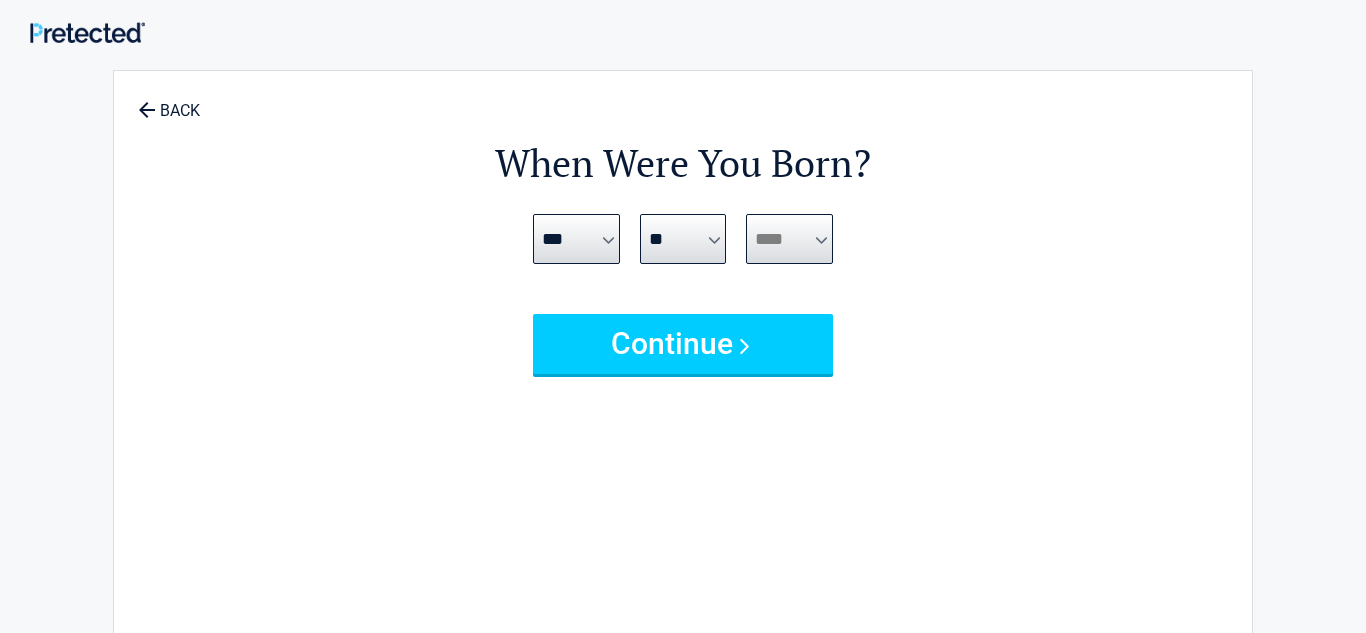 click on "****
****
****
****
****
****
****
****
****
****
****
****
****
****
****
****
****
****
****
****
****
****
****
****
****
****
****
****
****
****
****
****
****
****
****
****
****
****
****
****
****
****
****
****
****
****
****
****
****
****
****
****
****
****
****
****
****
****
****
****
****
****
****
****" at bounding box center (789, 239) 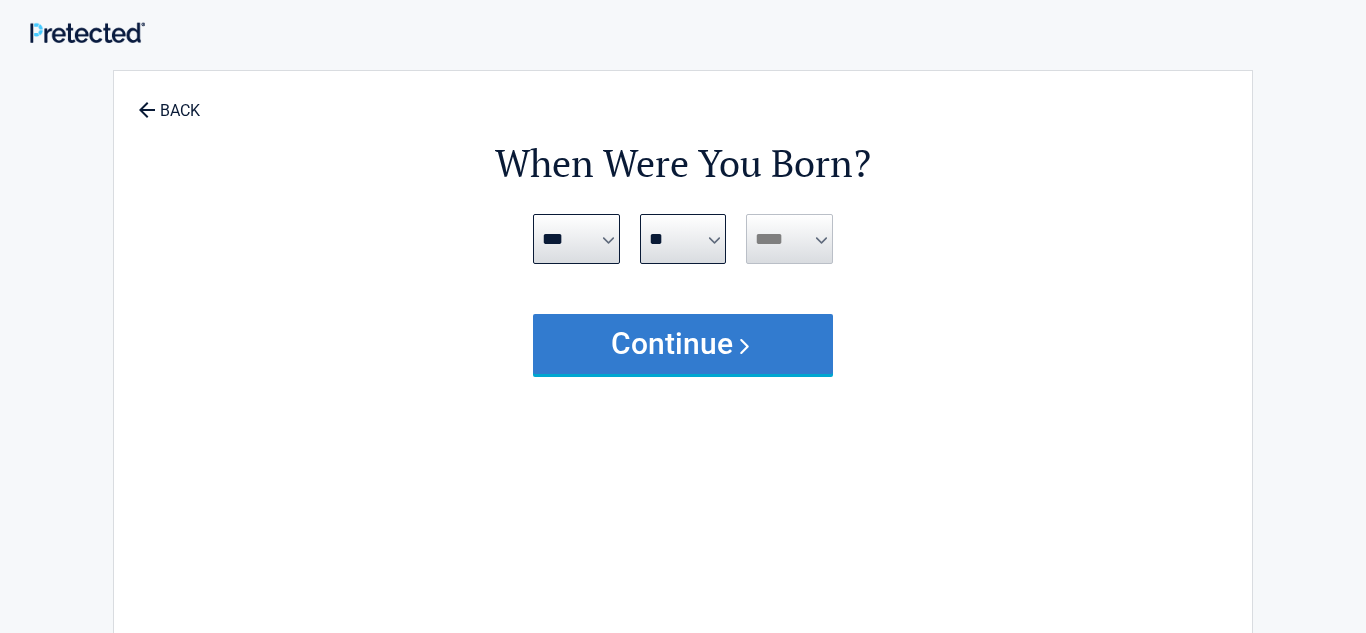 click on "Continue" at bounding box center (683, 344) 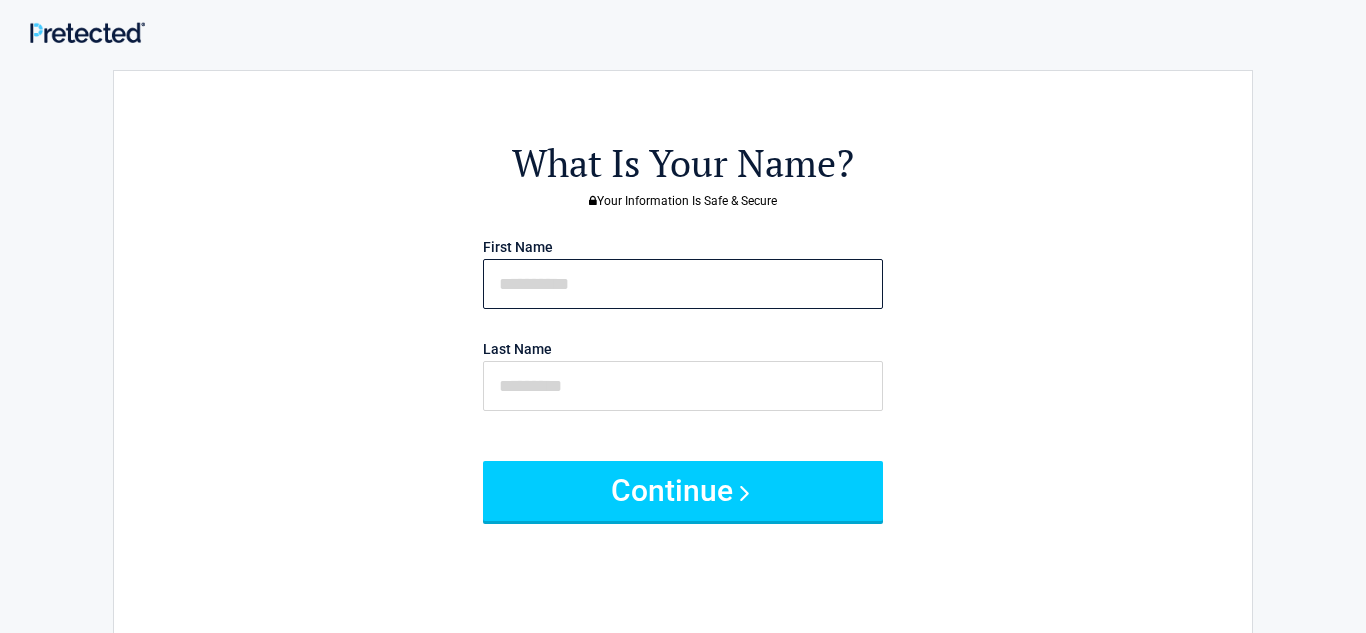 click at bounding box center [683, 284] 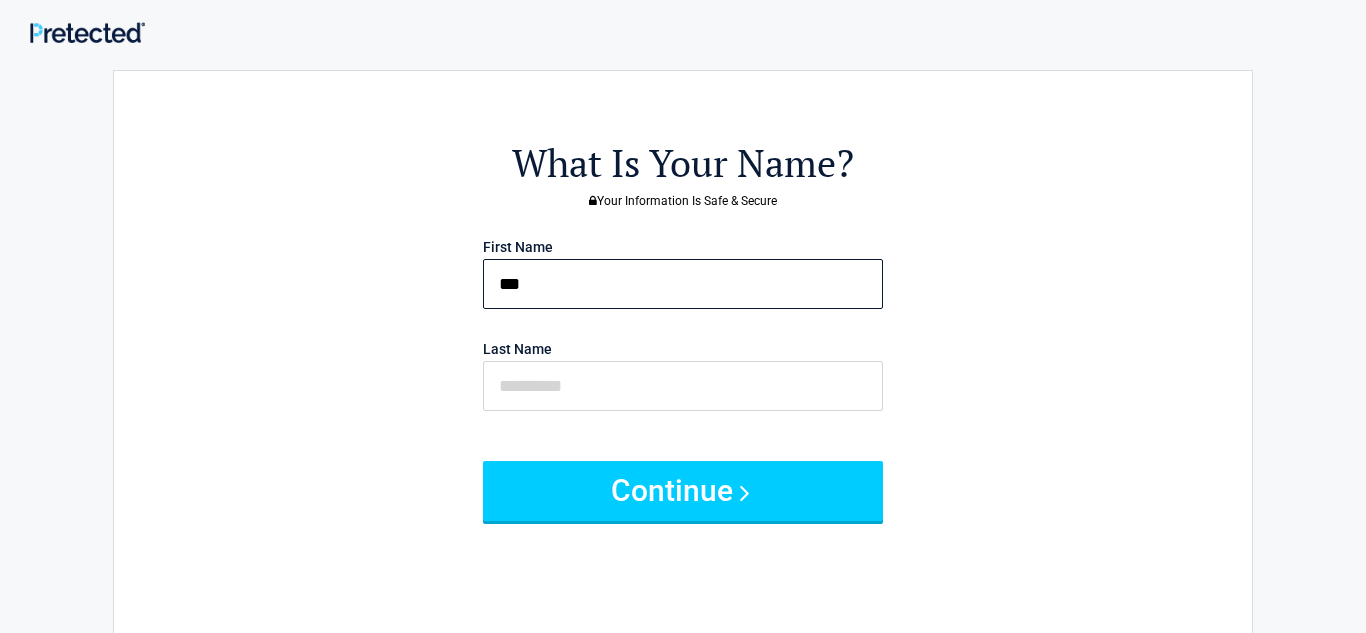 type on "***" 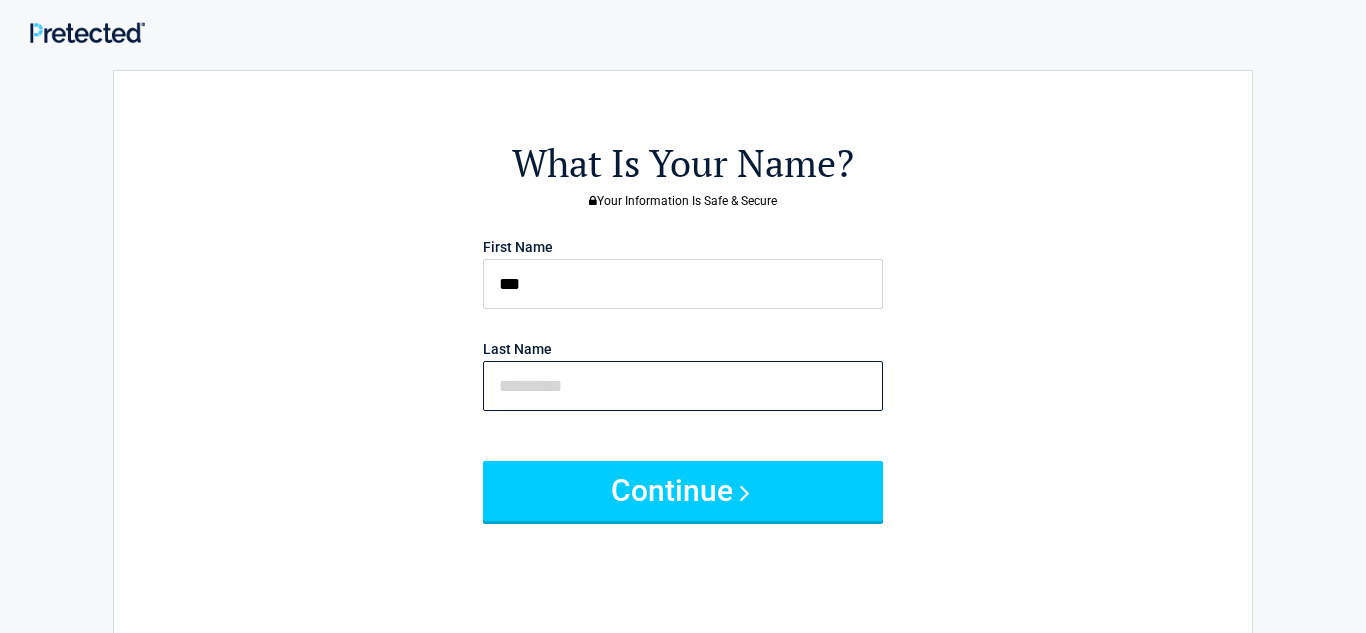 click at bounding box center (683, 386) 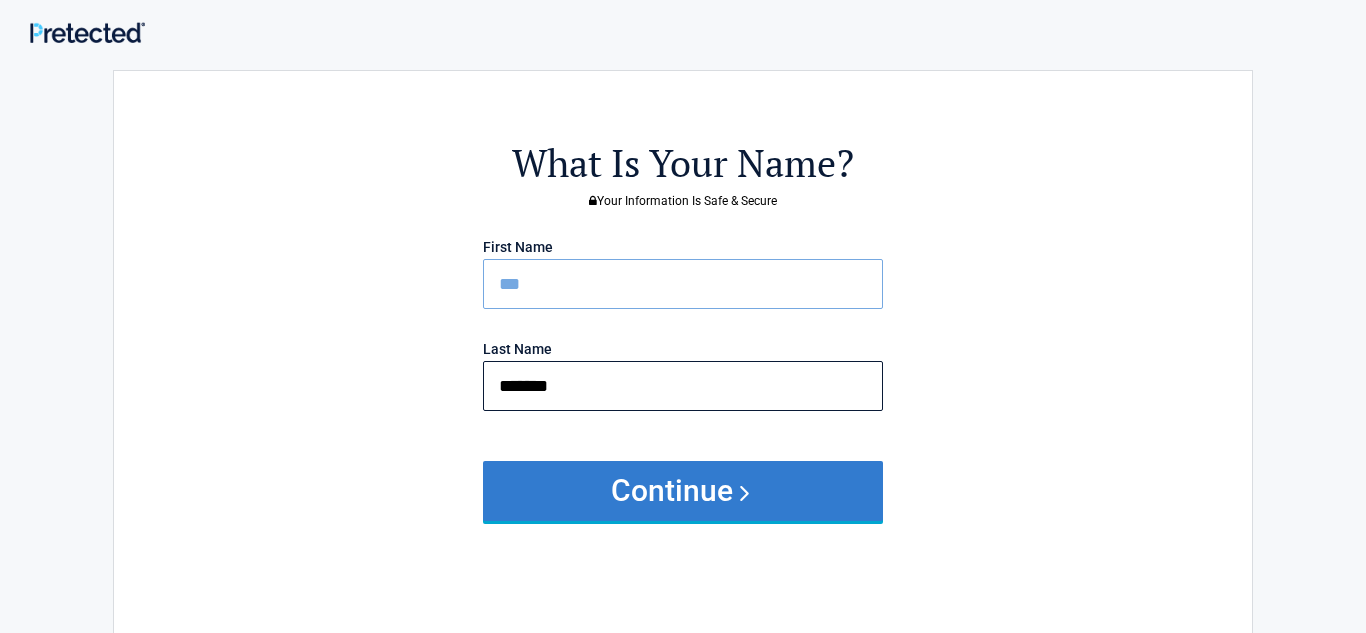 type on "*******" 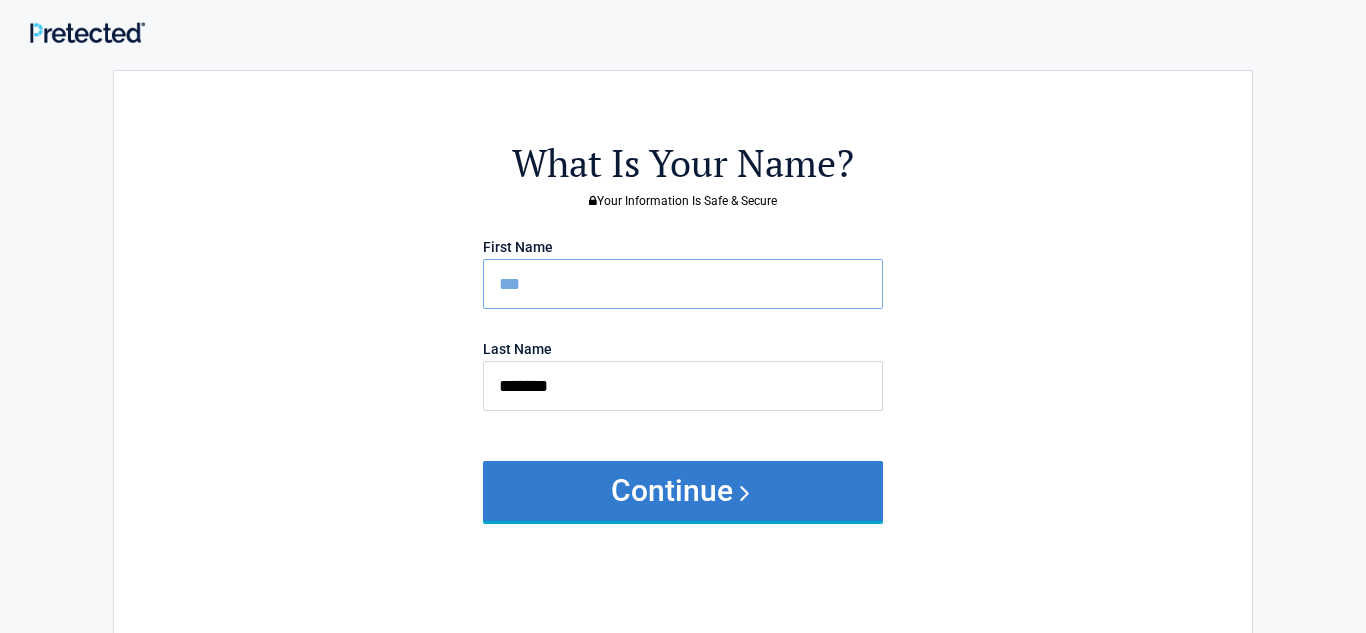 click on "Continue" at bounding box center [683, 491] 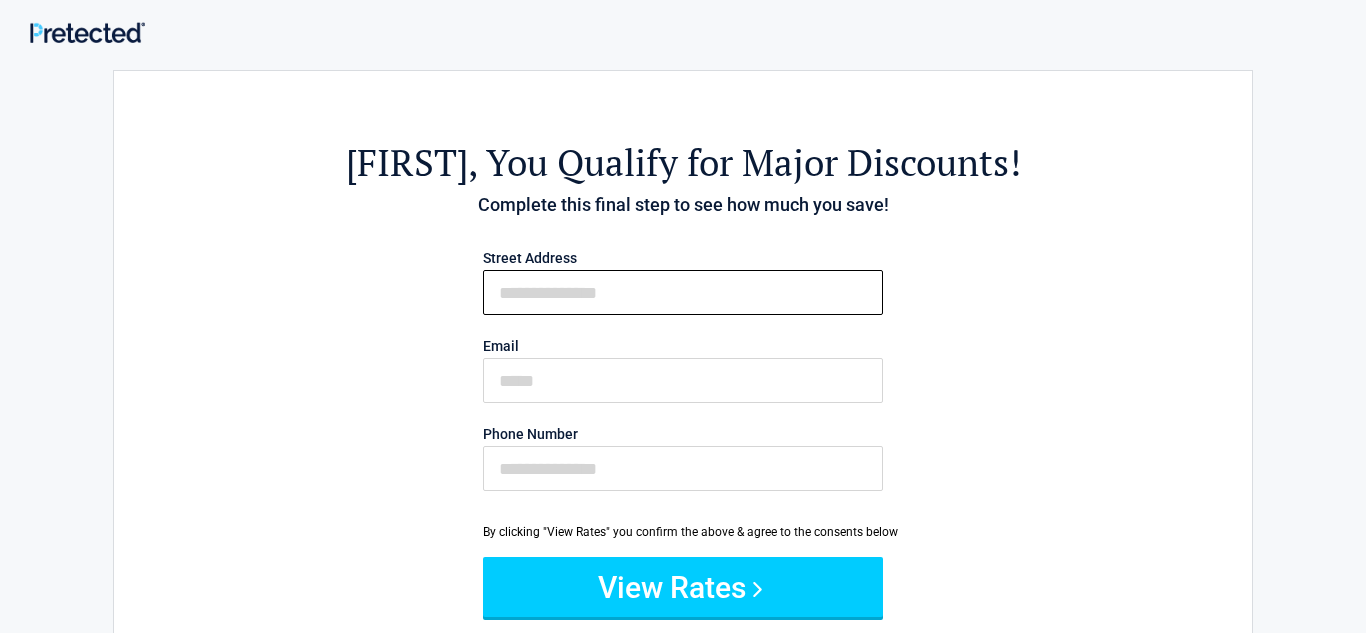click on "First Name" at bounding box center [683, 292] 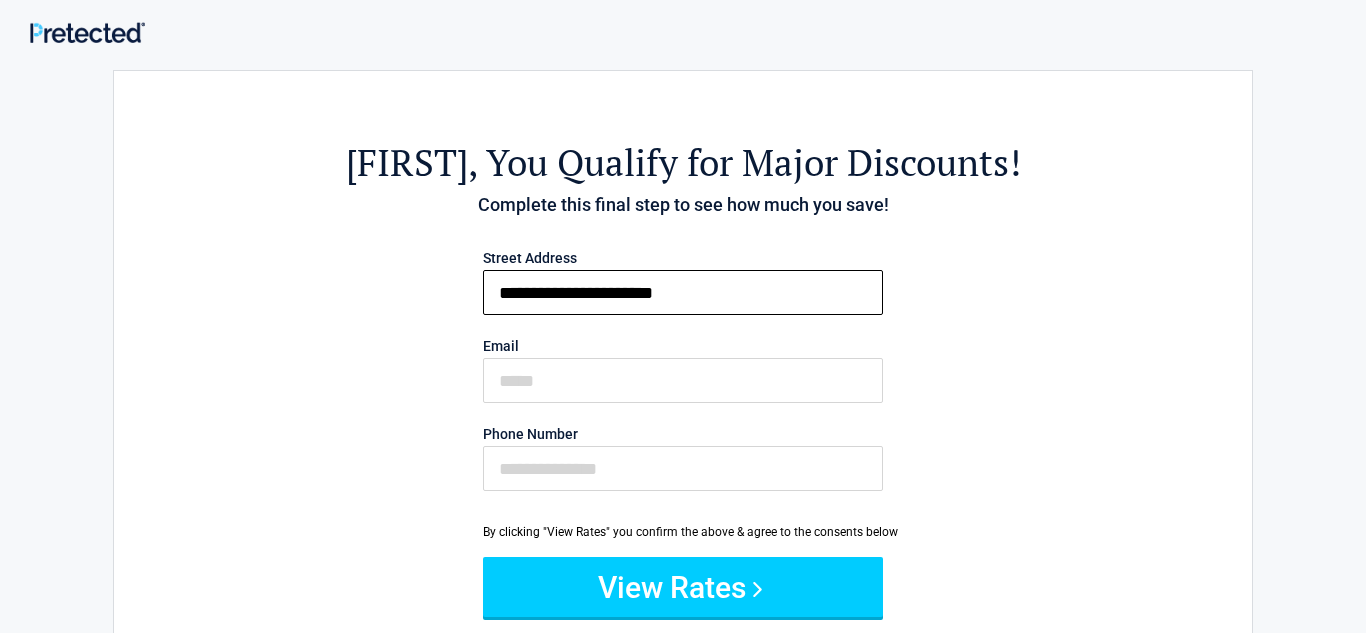type on "**********" 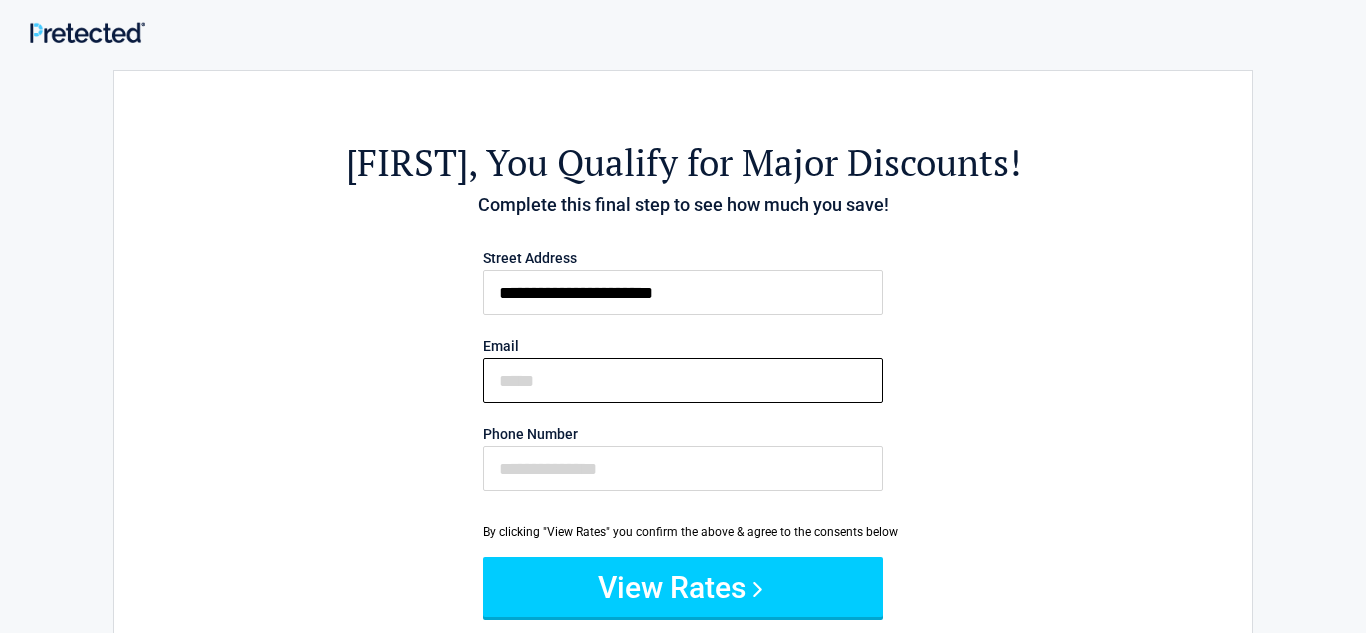 click on "Email" at bounding box center (683, 380) 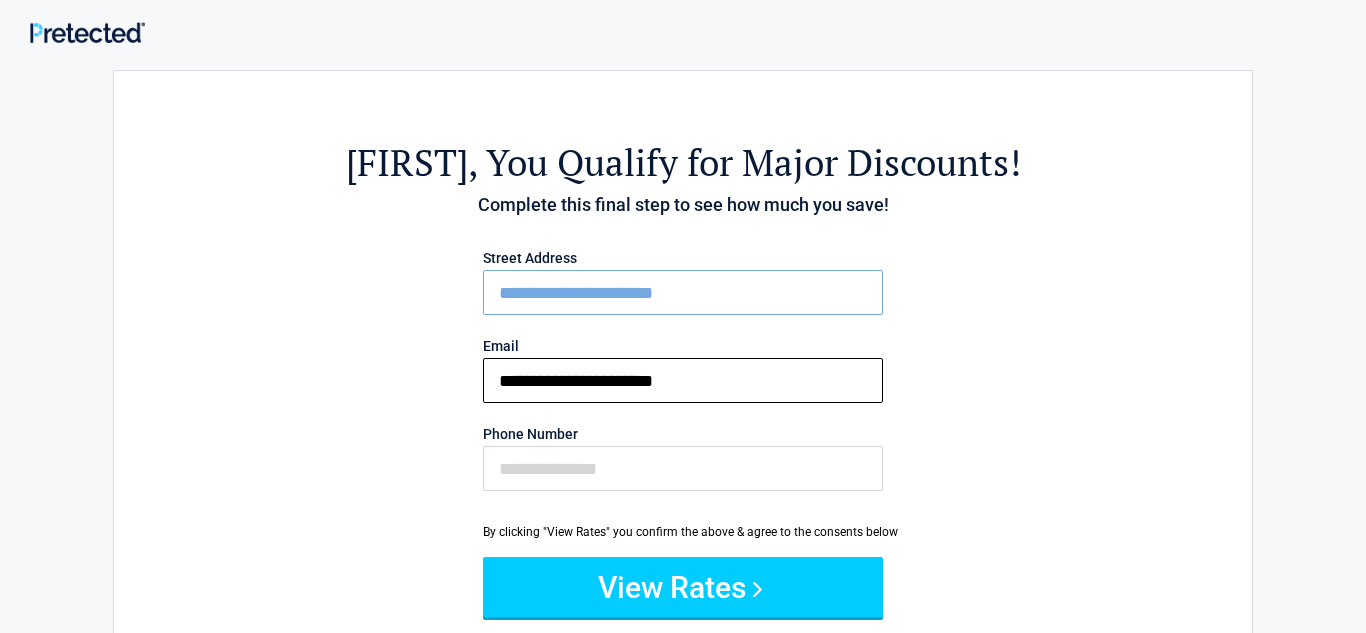 type on "**********" 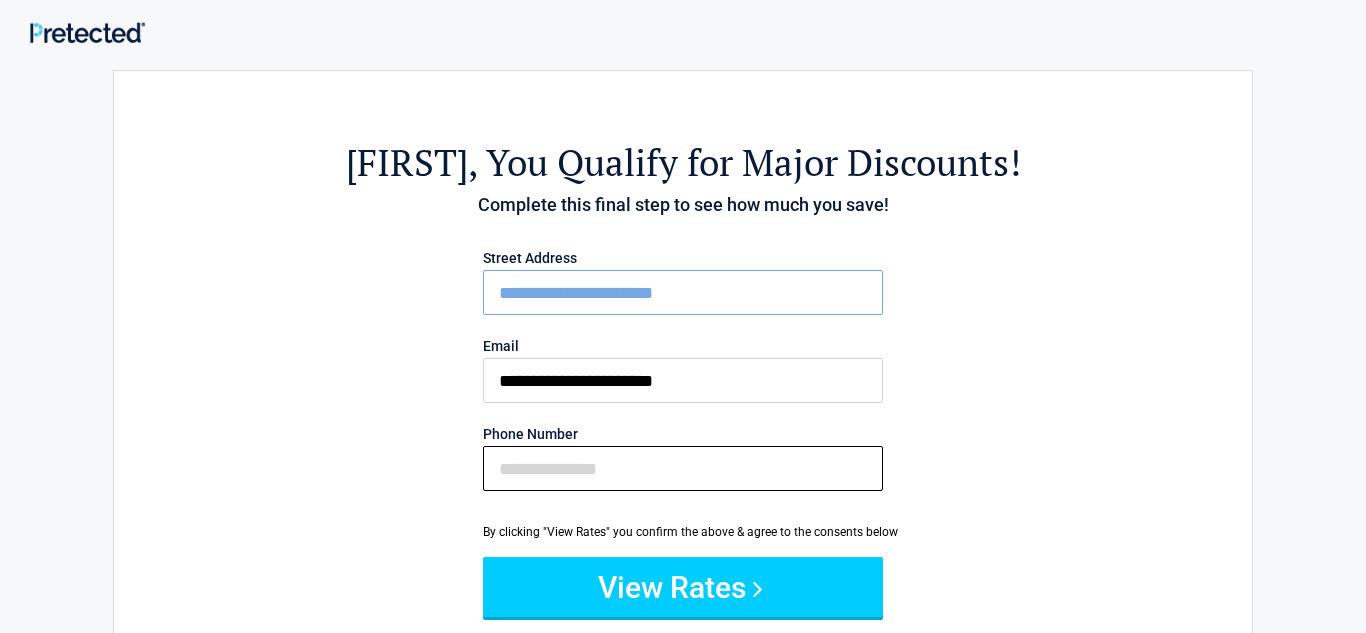 click on "Phone Number" at bounding box center [683, 468] 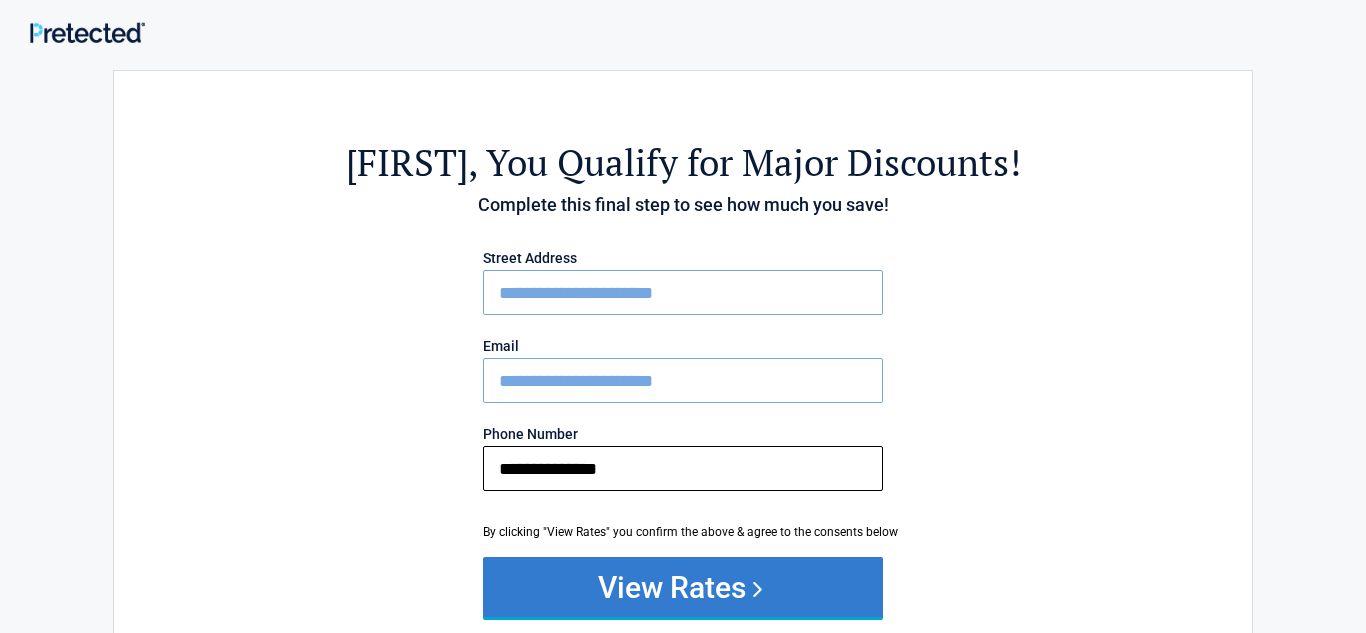 type on "**********" 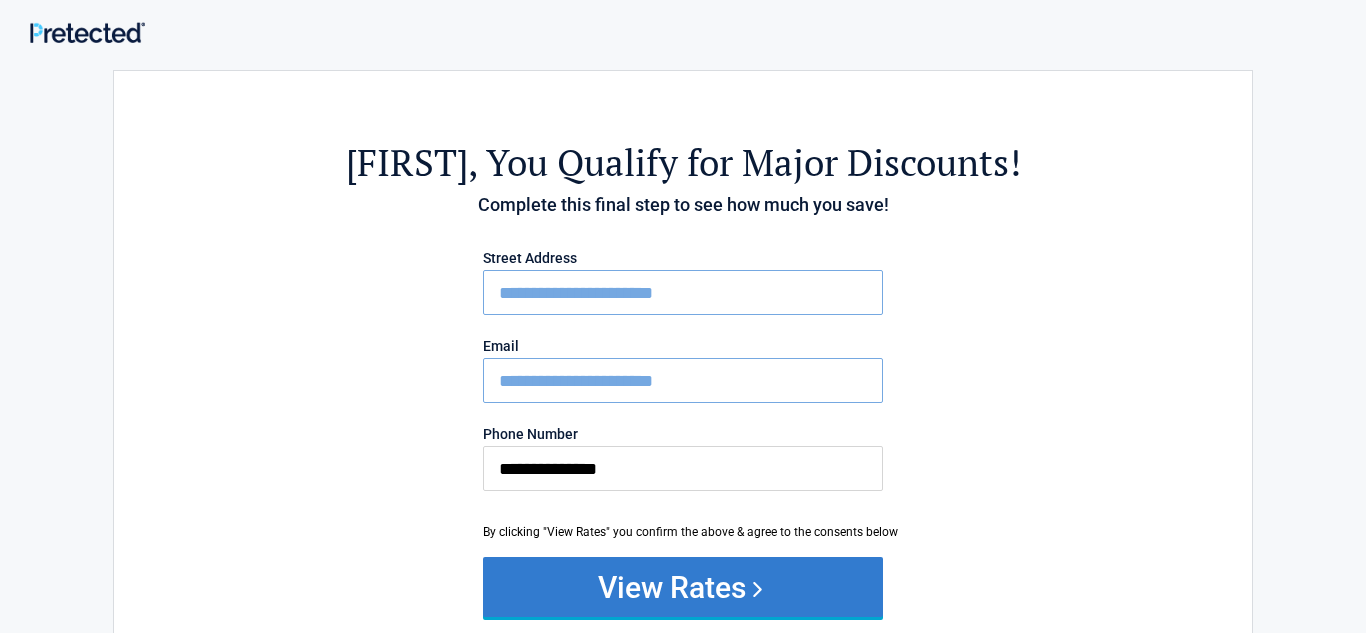 click on "View Rates" at bounding box center (683, 587) 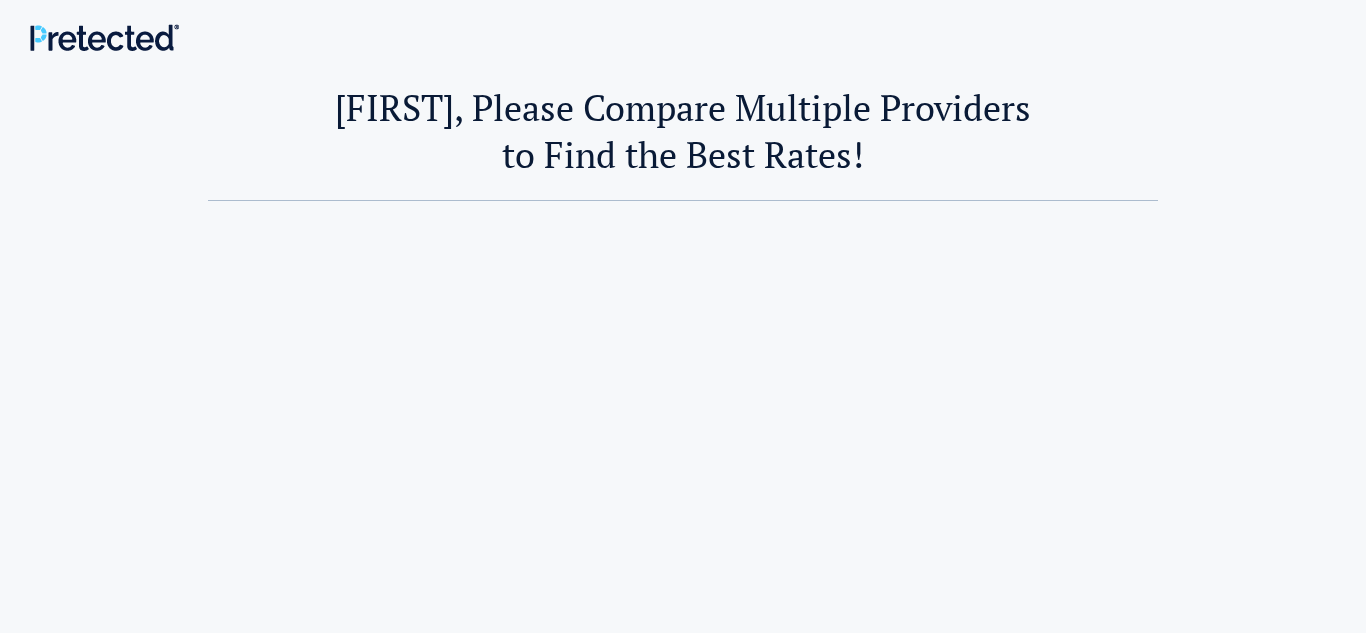 scroll, scrollTop: 0, scrollLeft: 0, axis: both 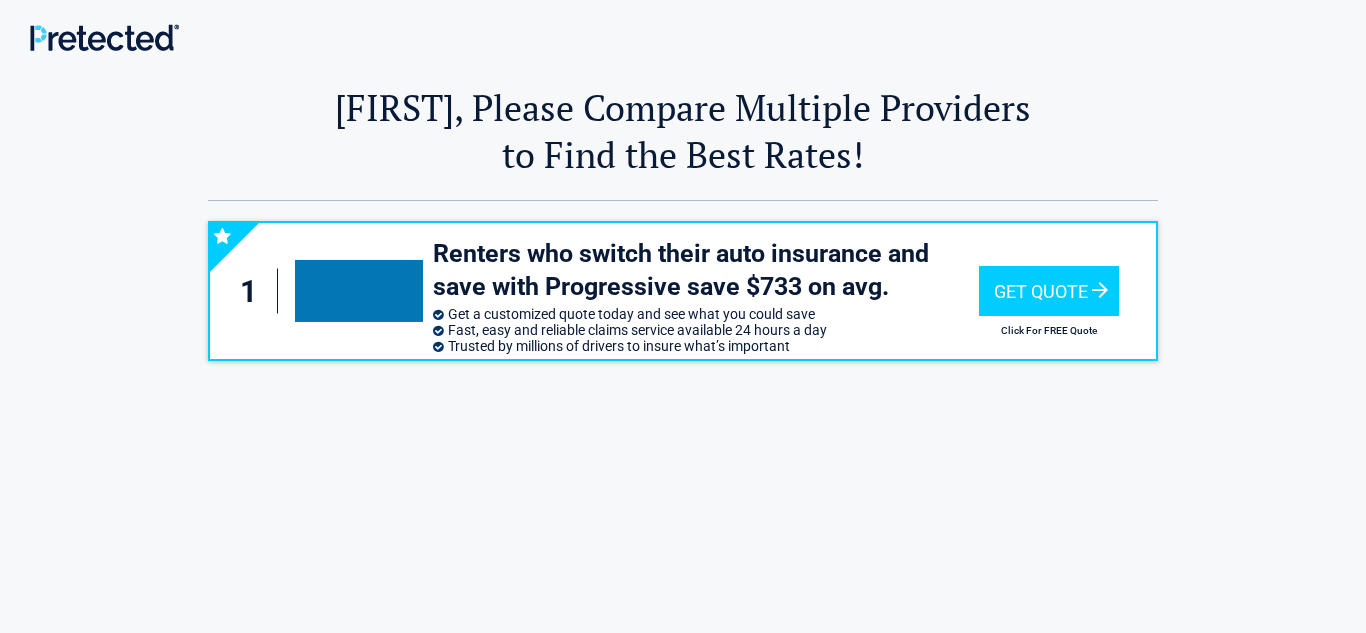 click on "Tom, Please Compare Multiple Providers  to Find the Best Rates!" at bounding box center [683, 131] 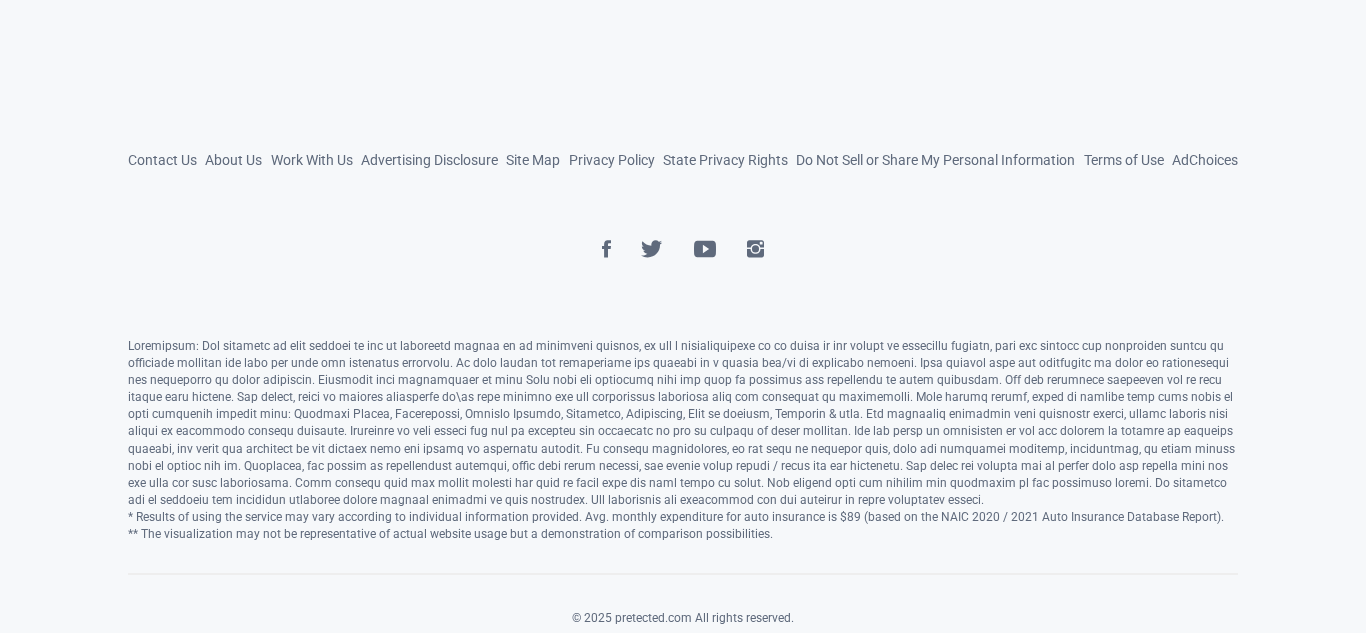scroll, scrollTop: 935, scrollLeft: 0, axis: vertical 